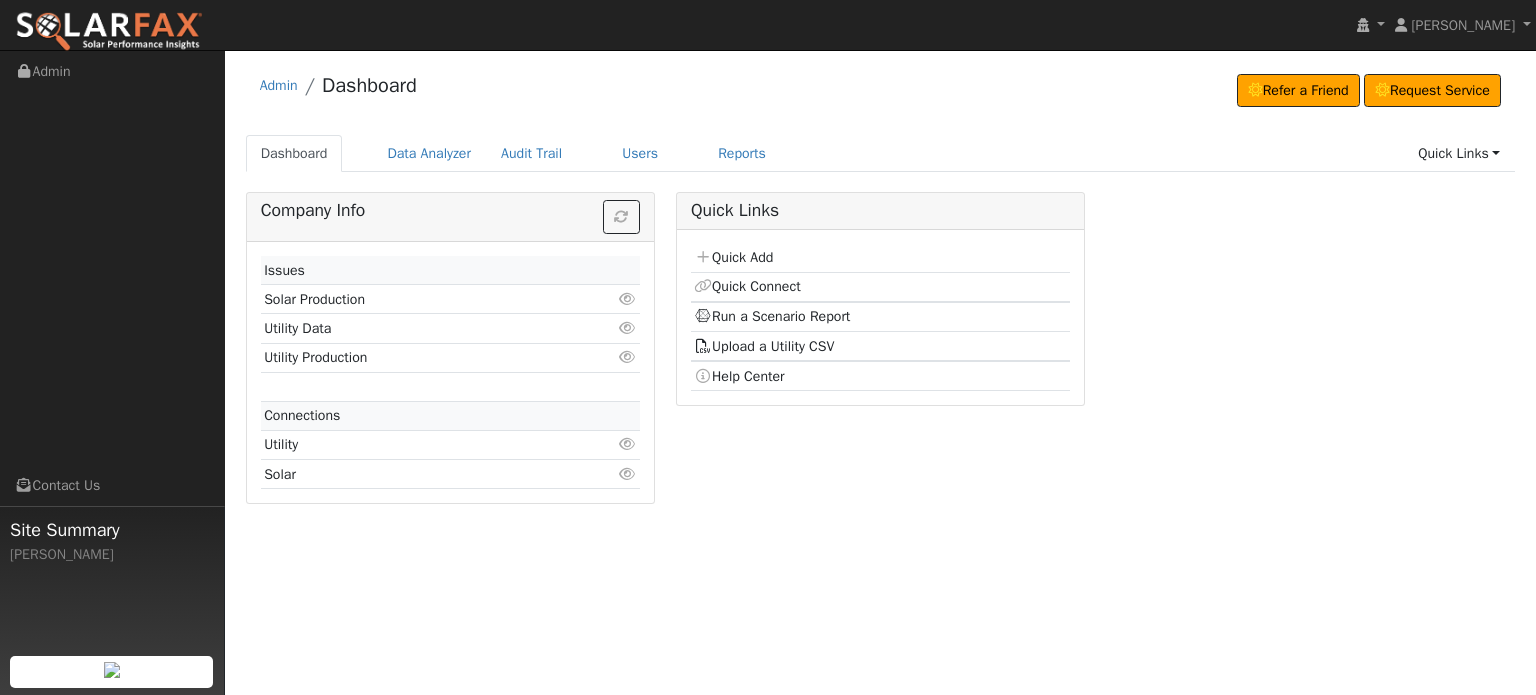 scroll, scrollTop: 0, scrollLeft: 0, axis: both 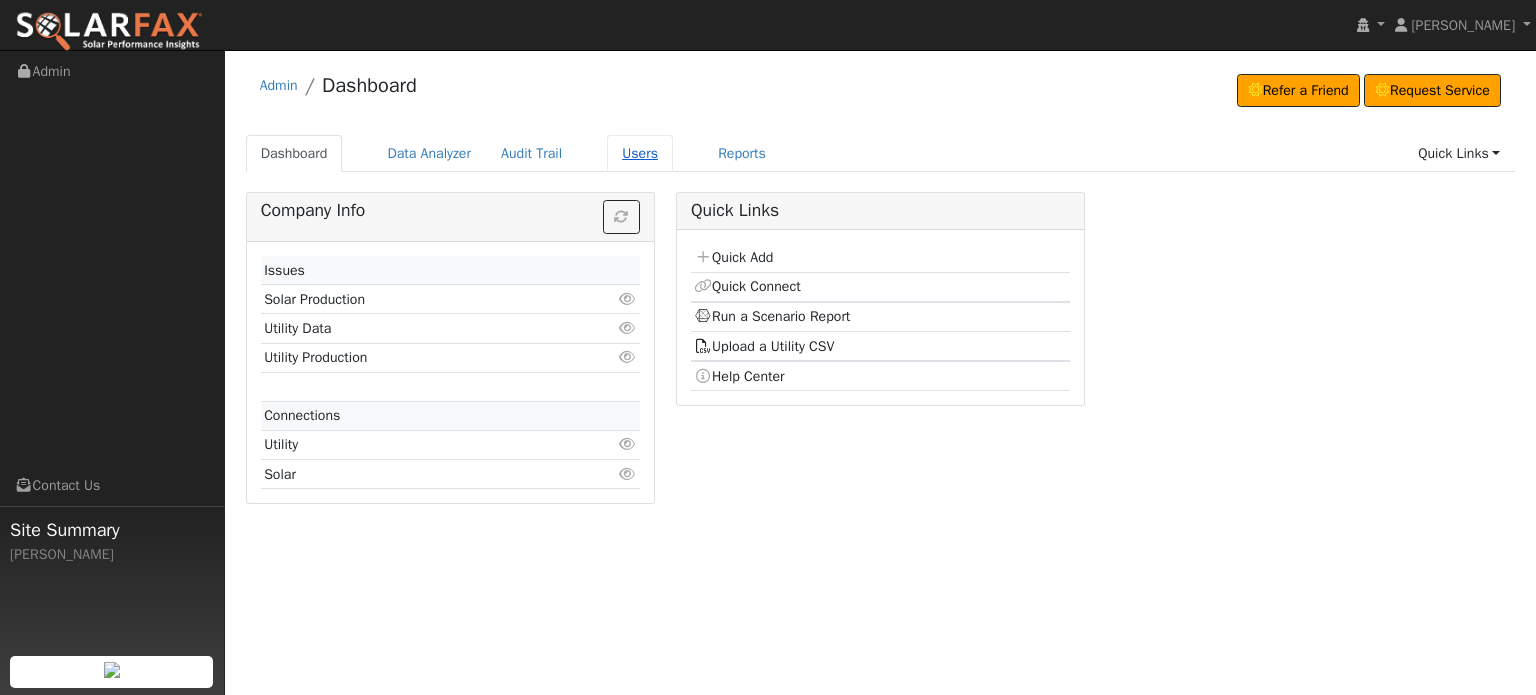 click on "Users" at bounding box center (640, 153) 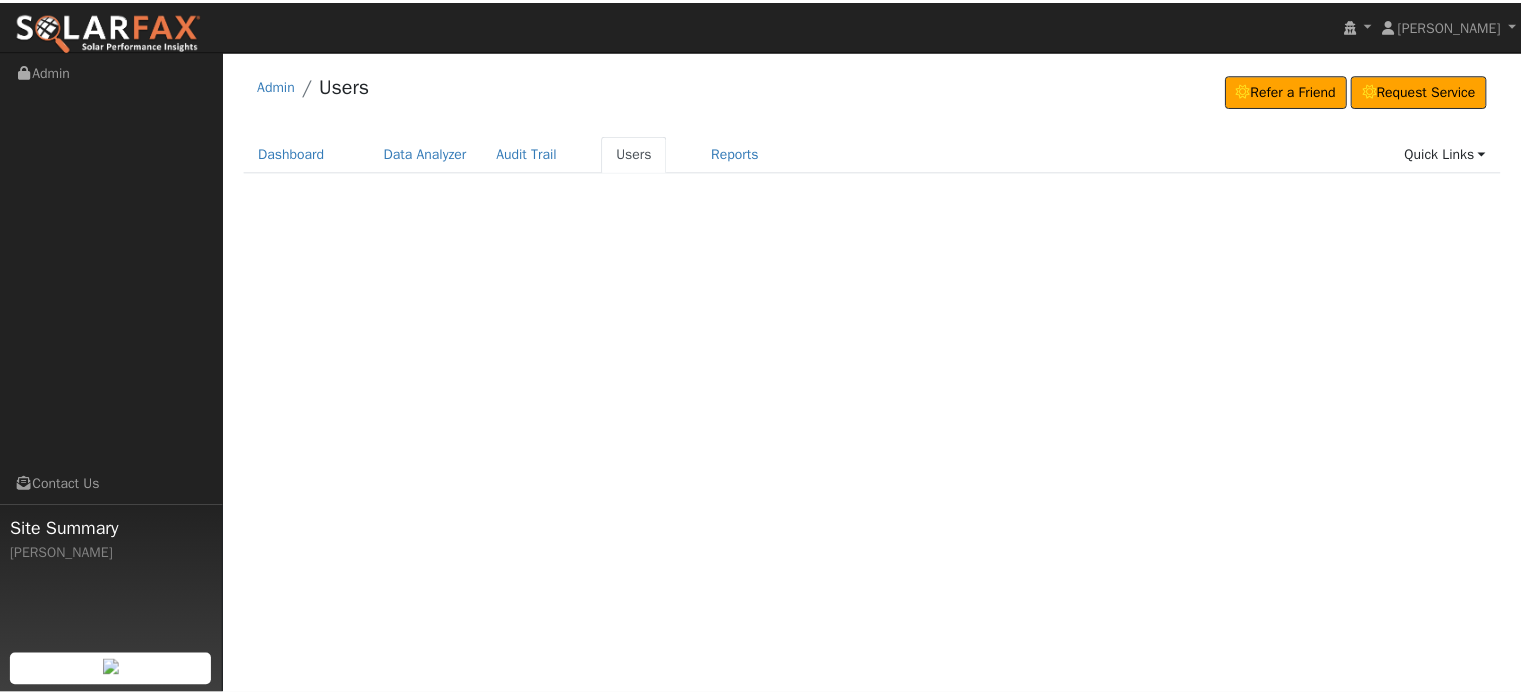 scroll, scrollTop: 0, scrollLeft: 0, axis: both 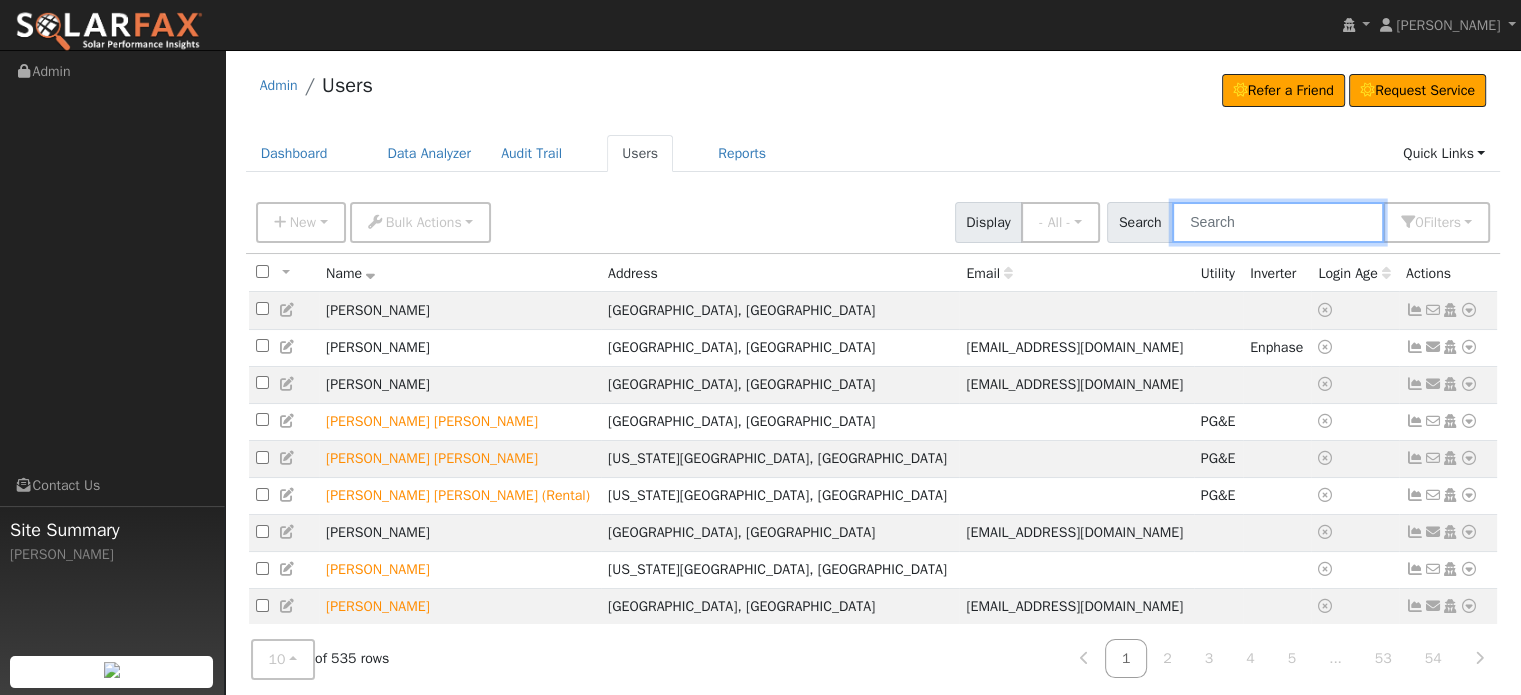 click at bounding box center [1278, 222] 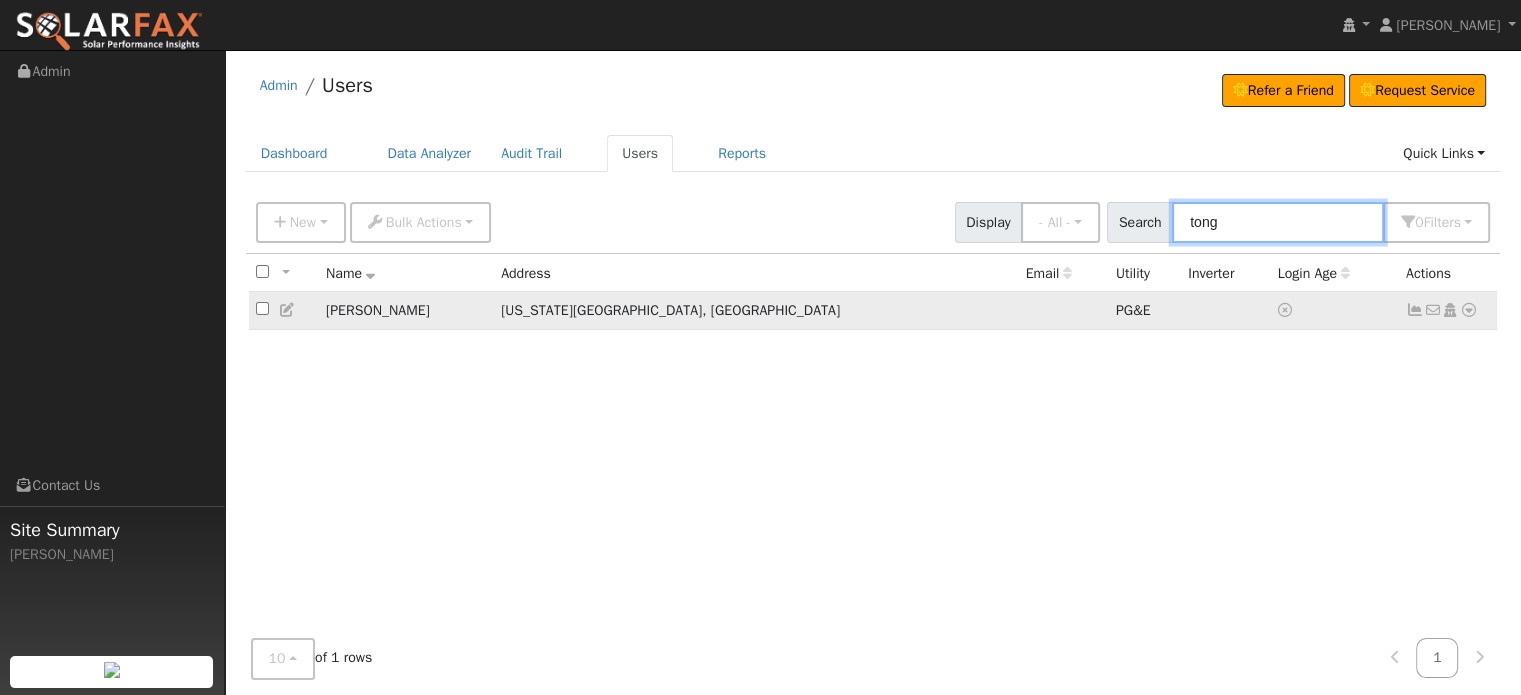 type on "tong" 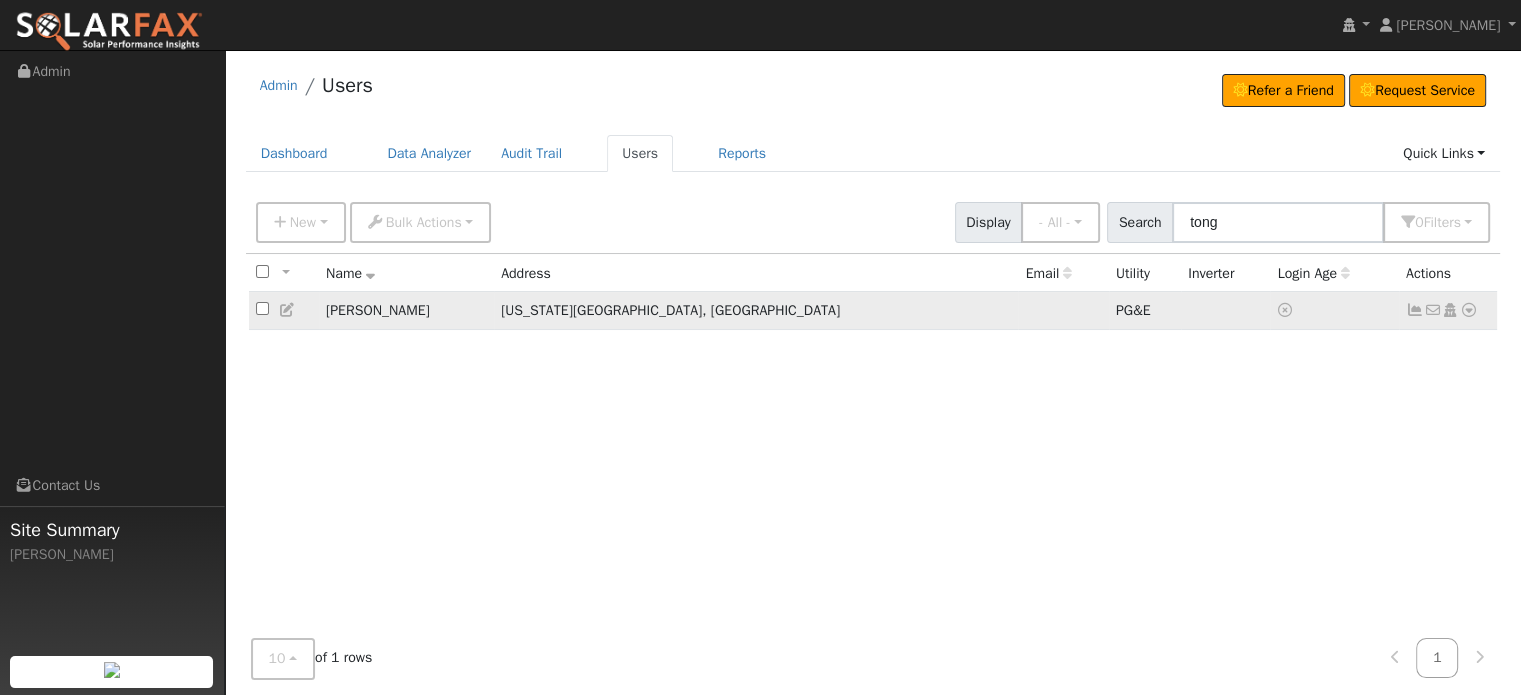 click at bounding box center (1415, 310) 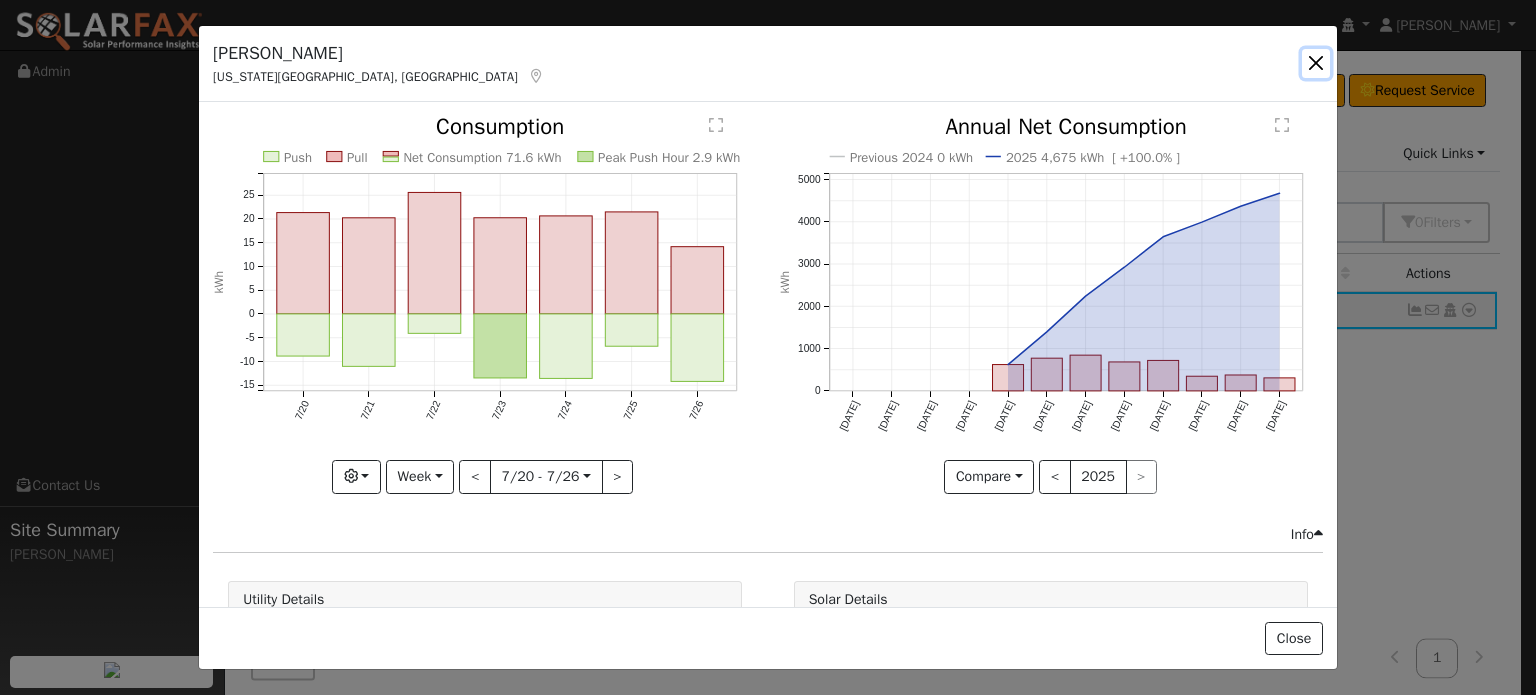 click at bounding box center [1316, 63] 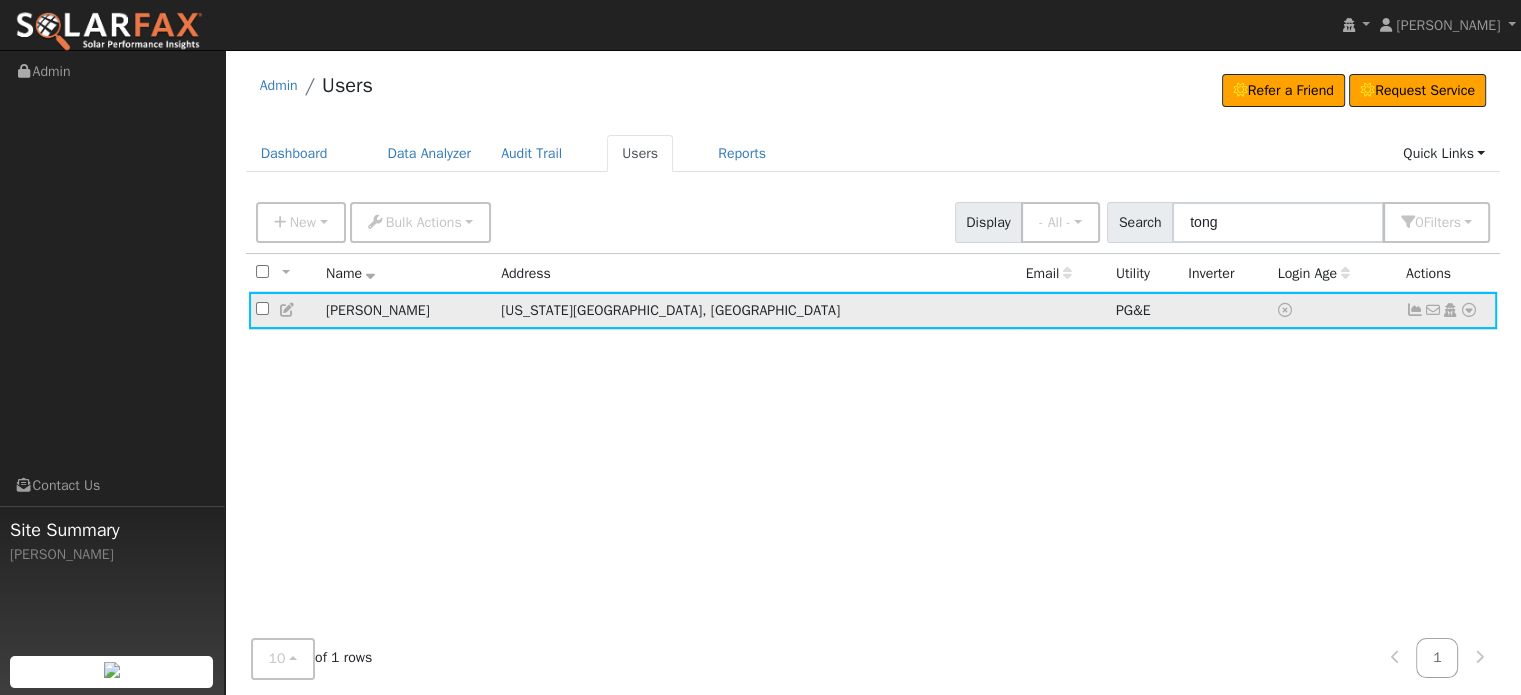 click at bounding box center [1469, 310] 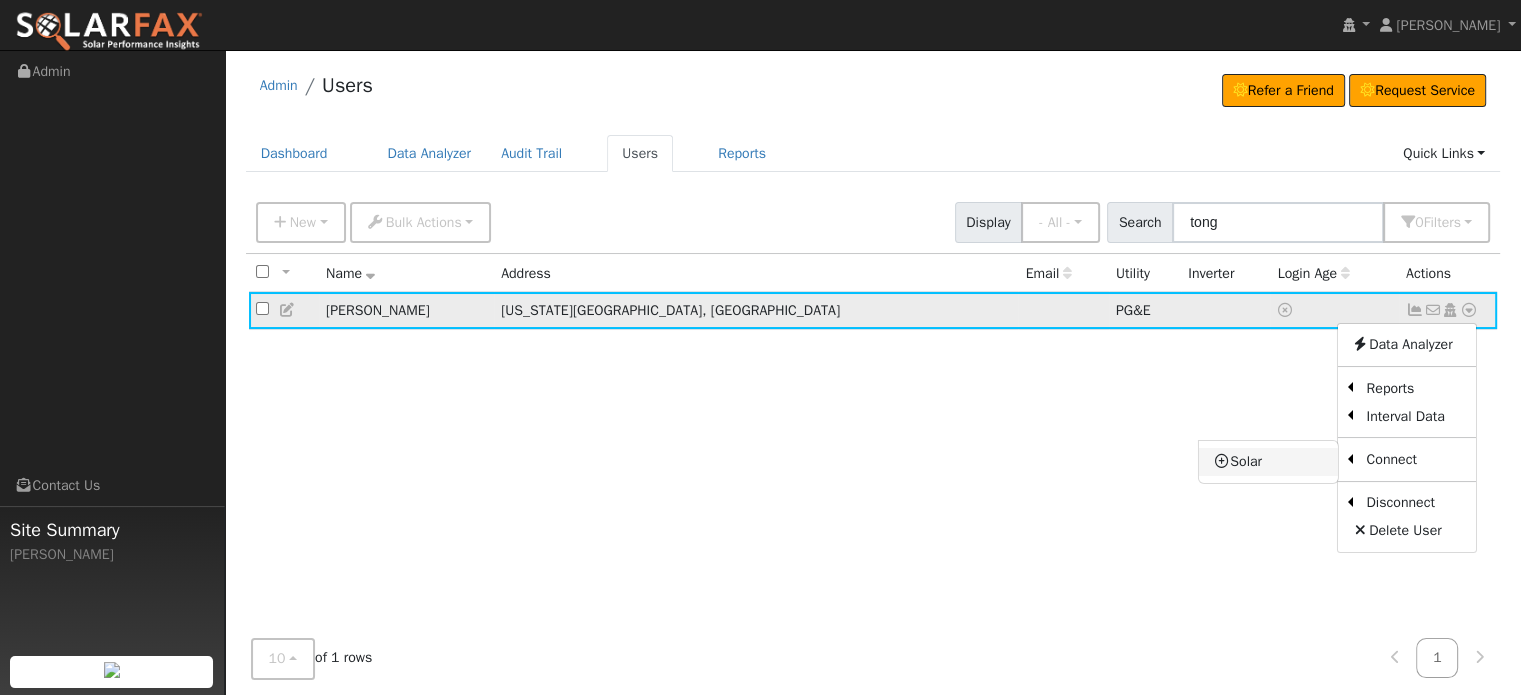 click on "Solar" at bounding box center (1268, 462) 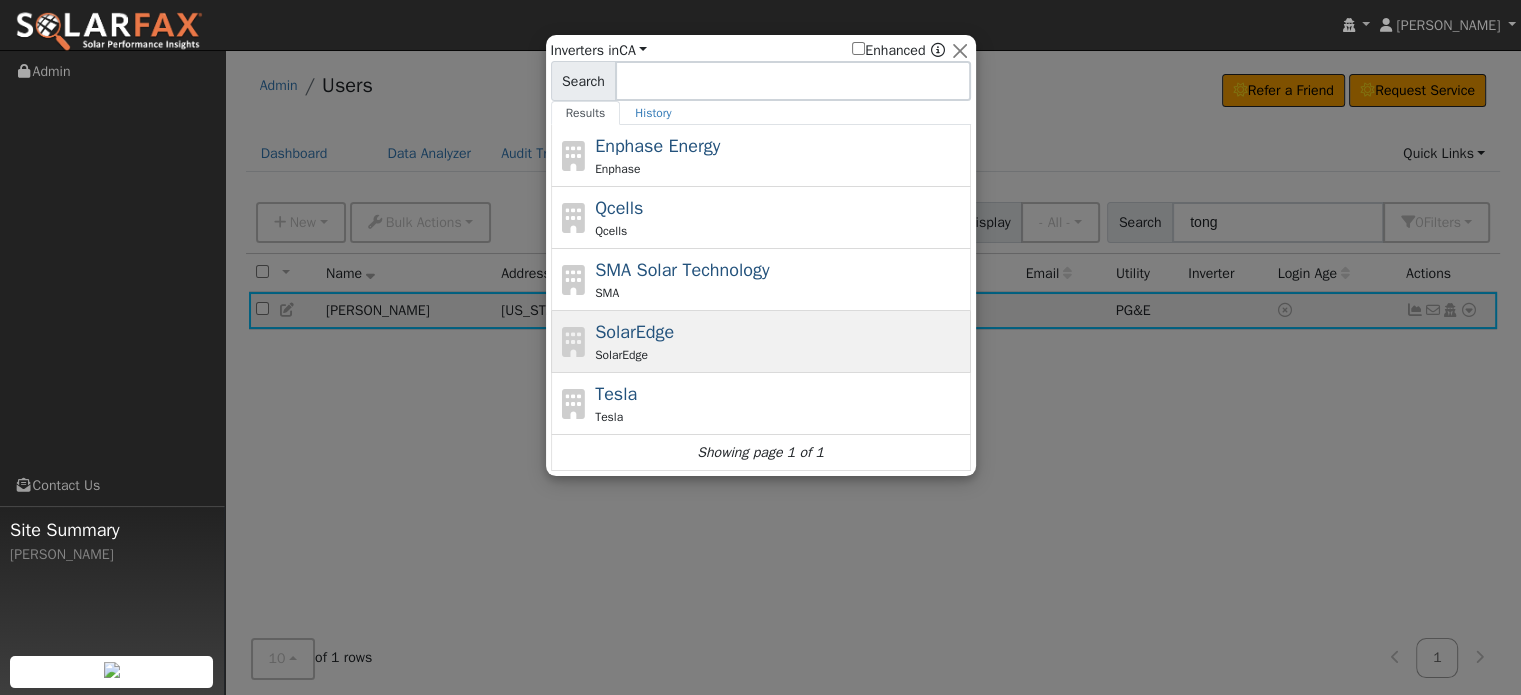 scroll, scrollTop: 55, scrollLeft: 0, axis: vertical 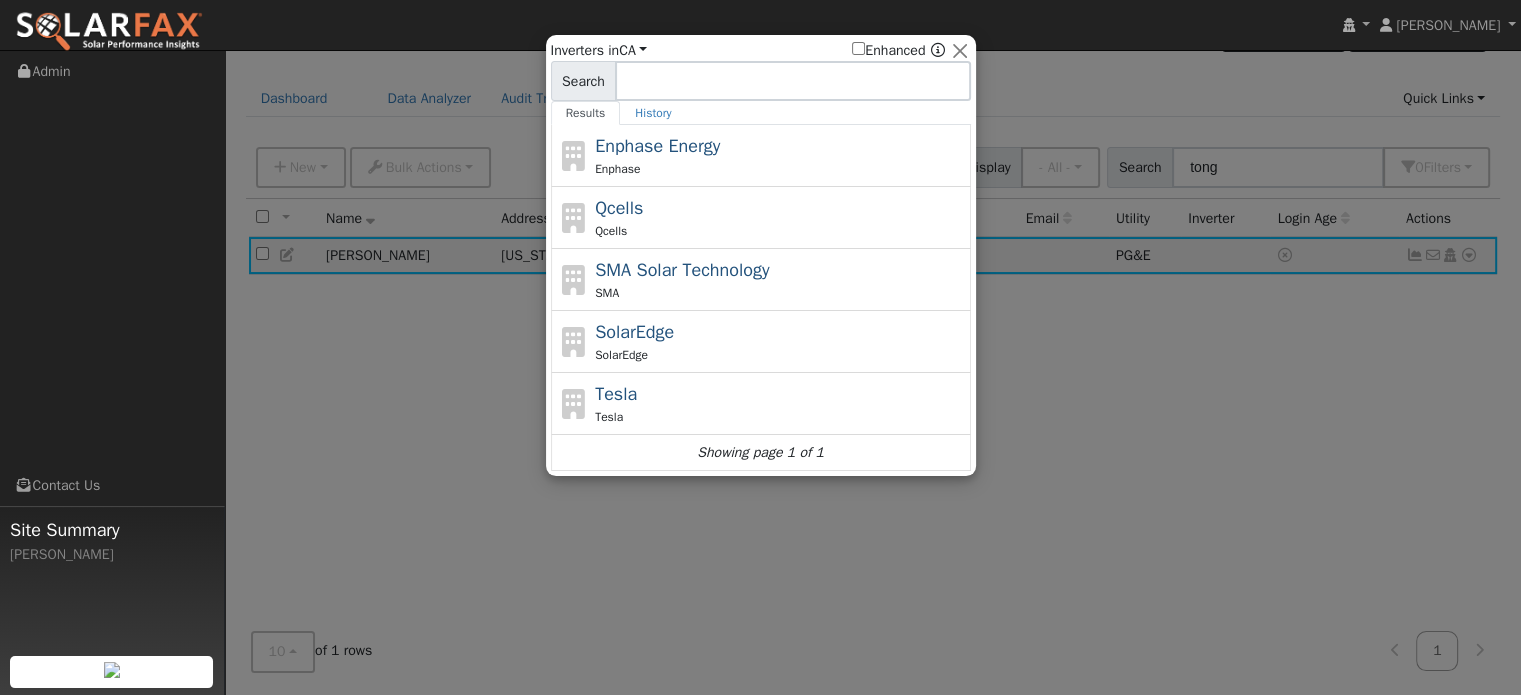 click 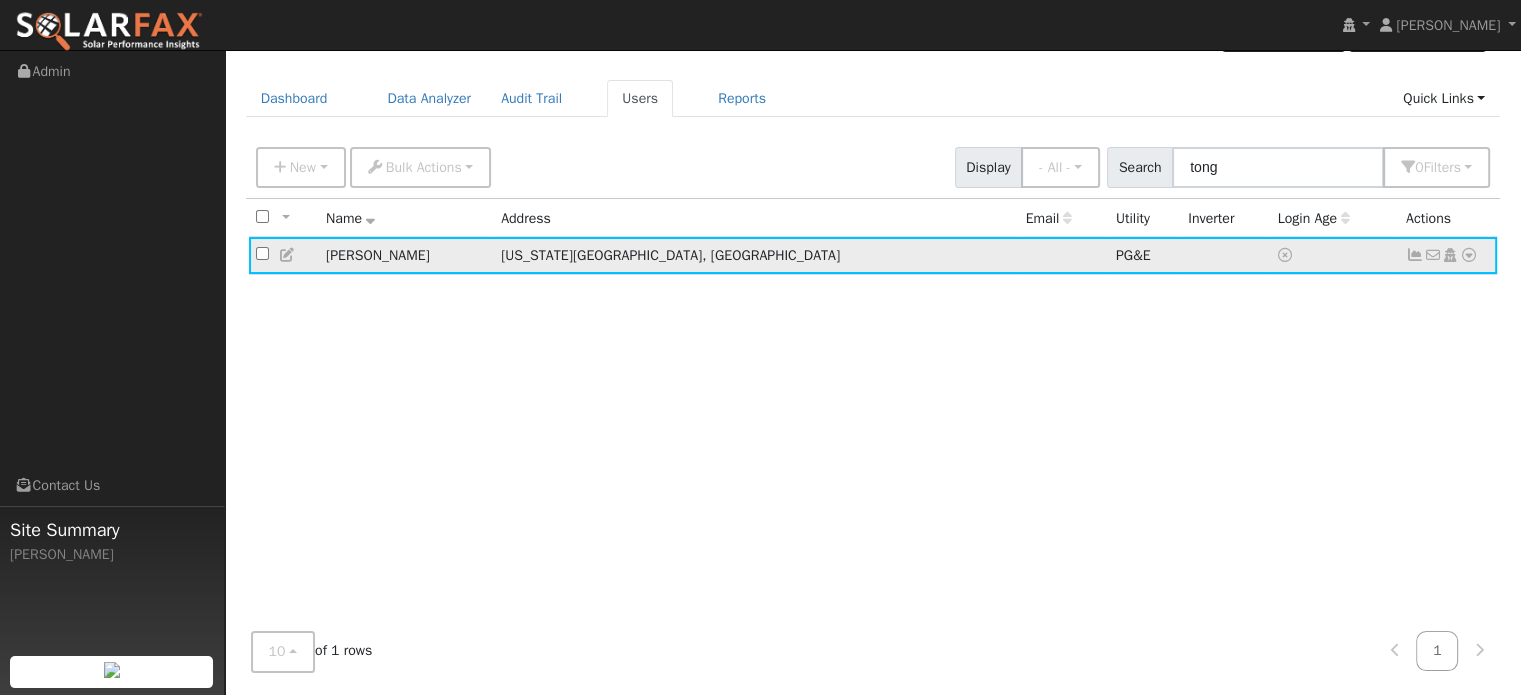 click at bounding box center [1469, 255] 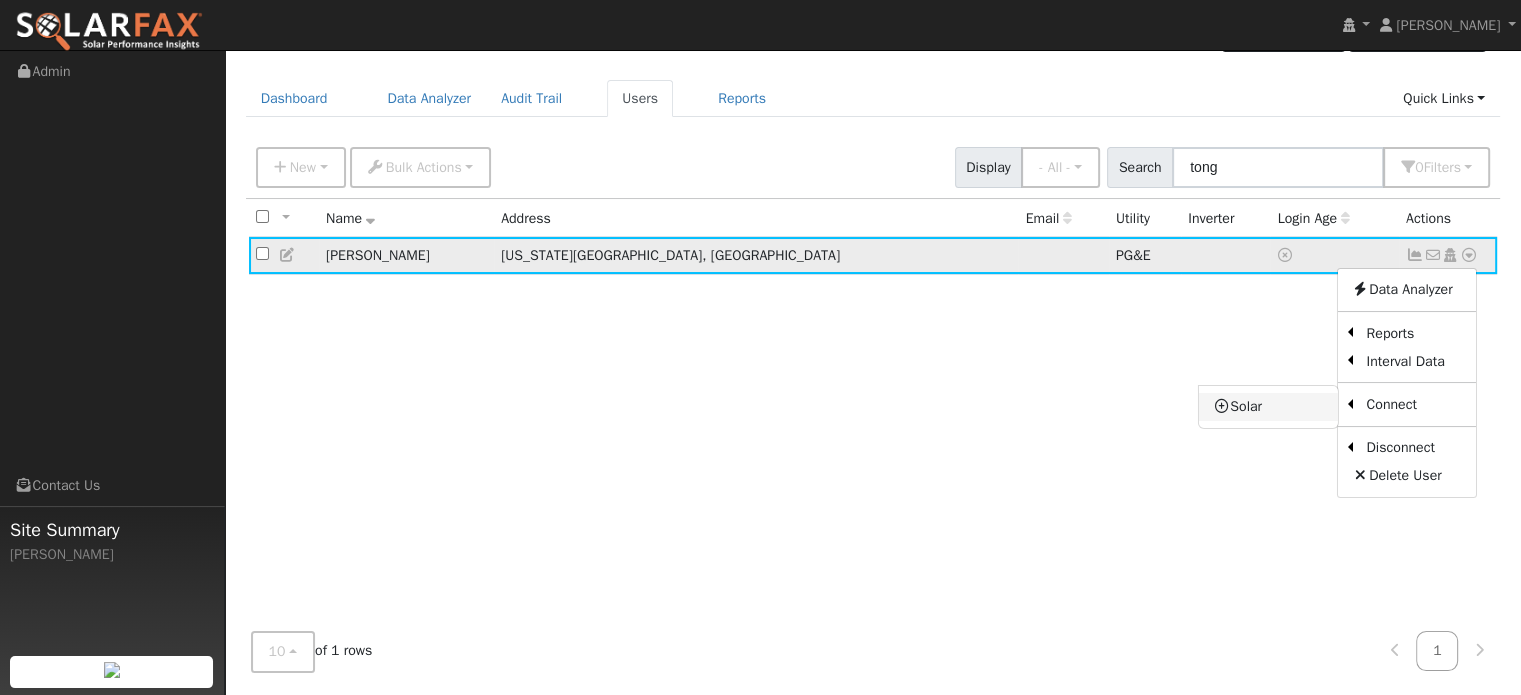 click on "Solar" at bounding box center [1268, 407] 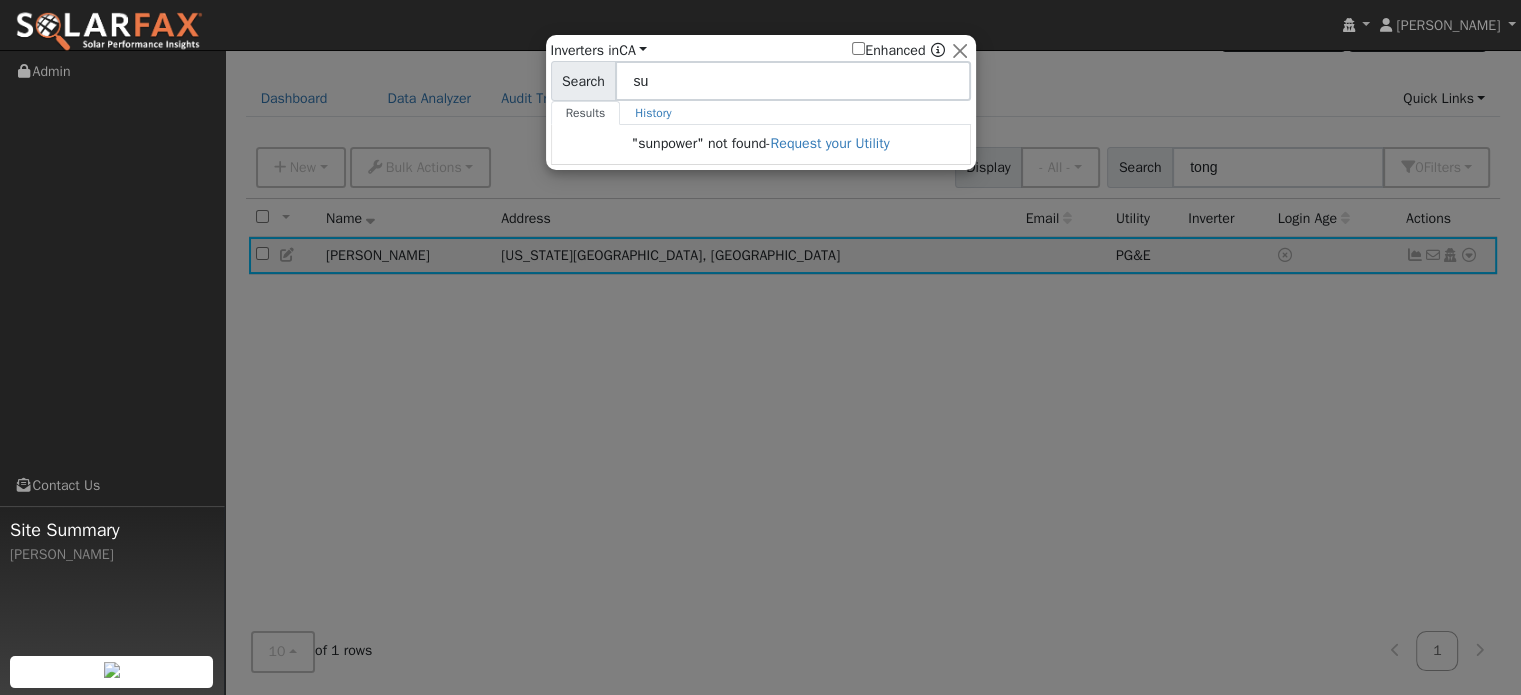type on "s" 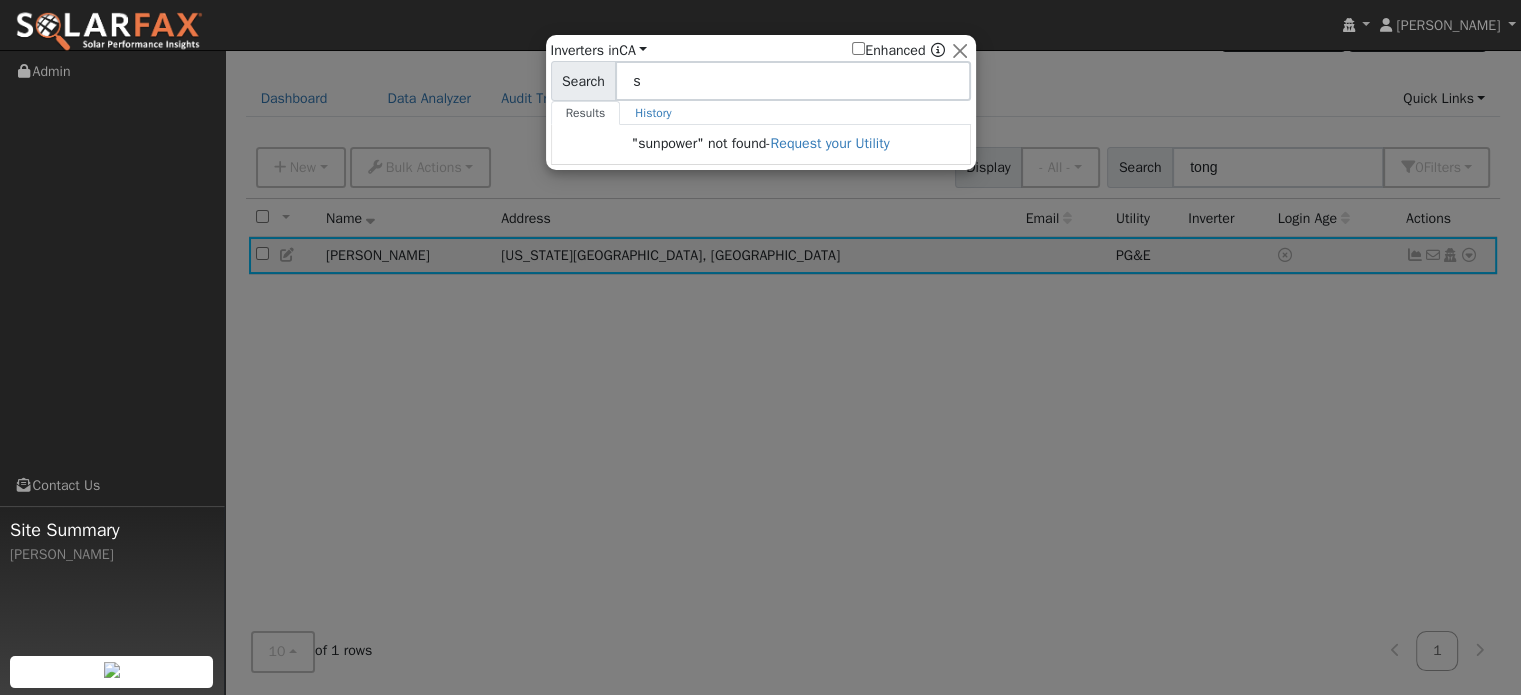 type 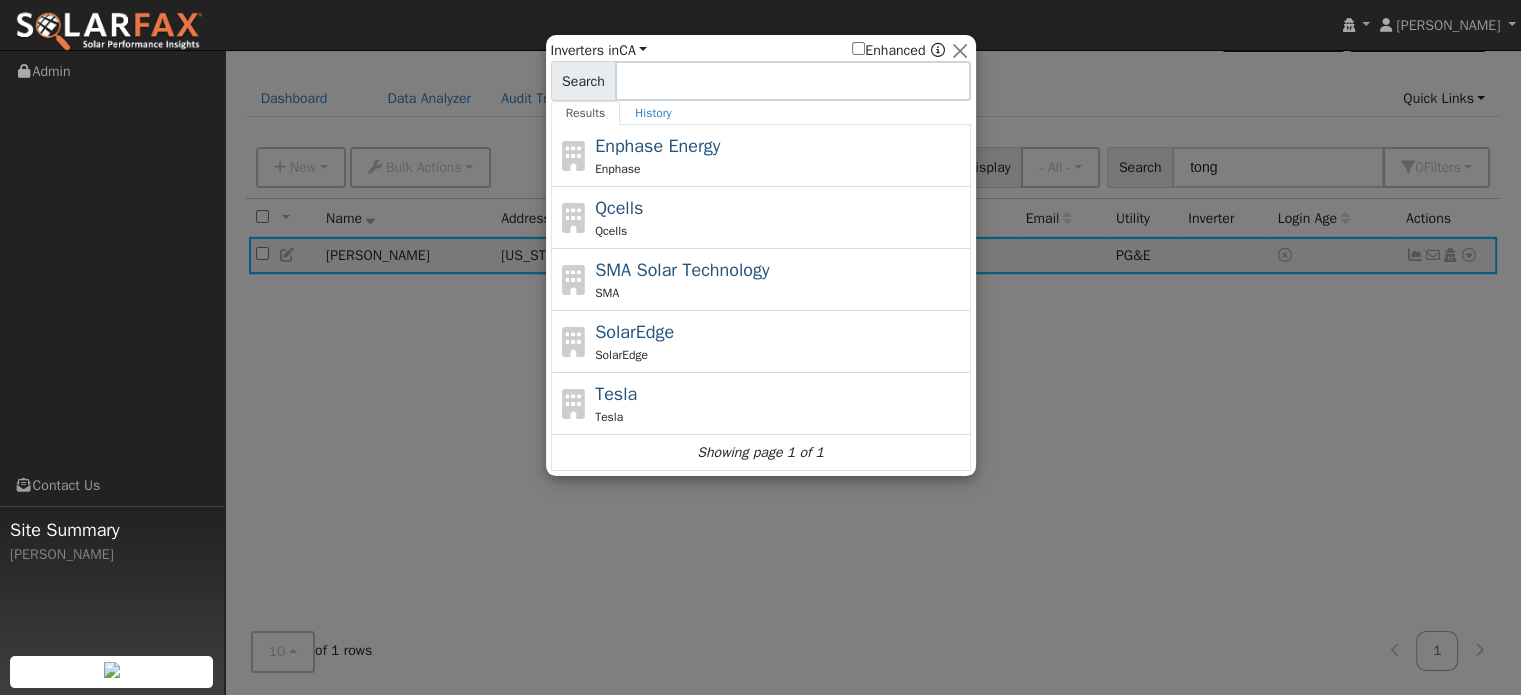 click 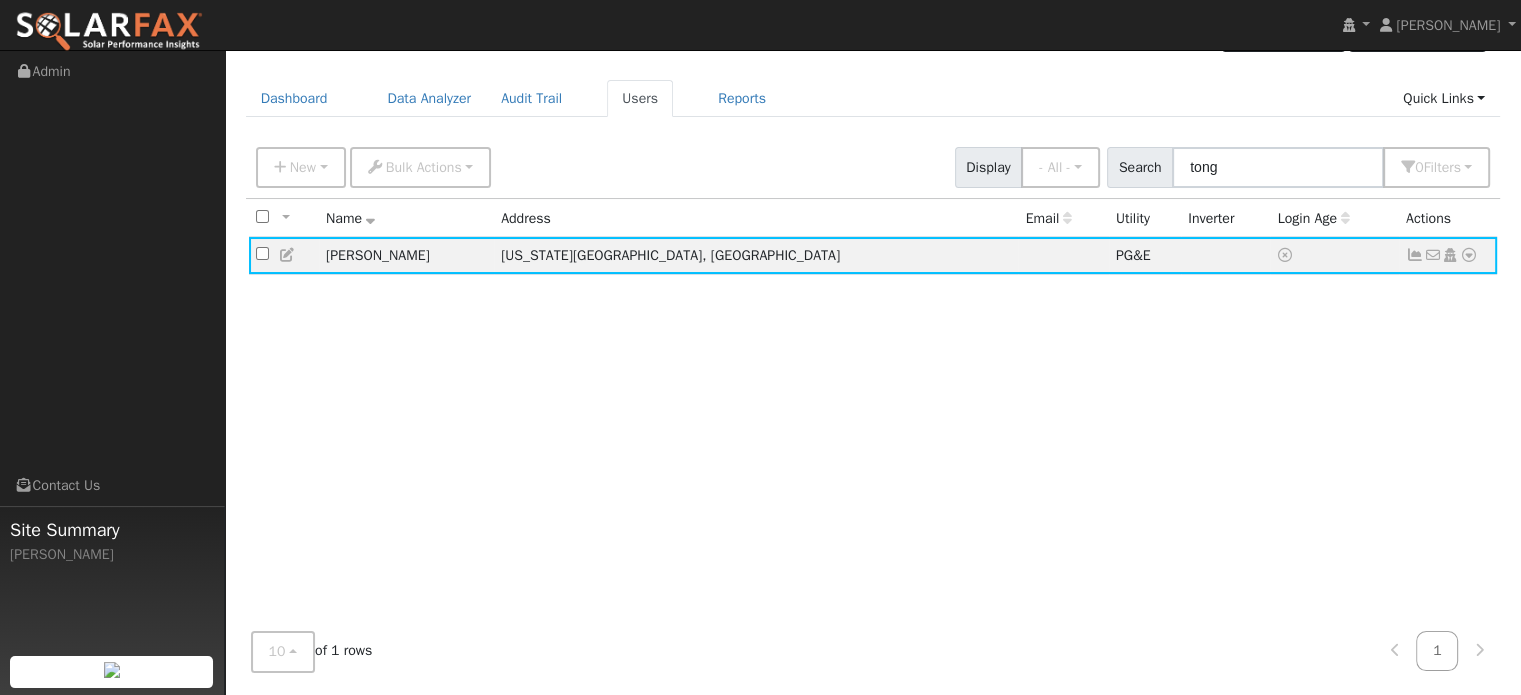 click at bounding box center [288, 255] 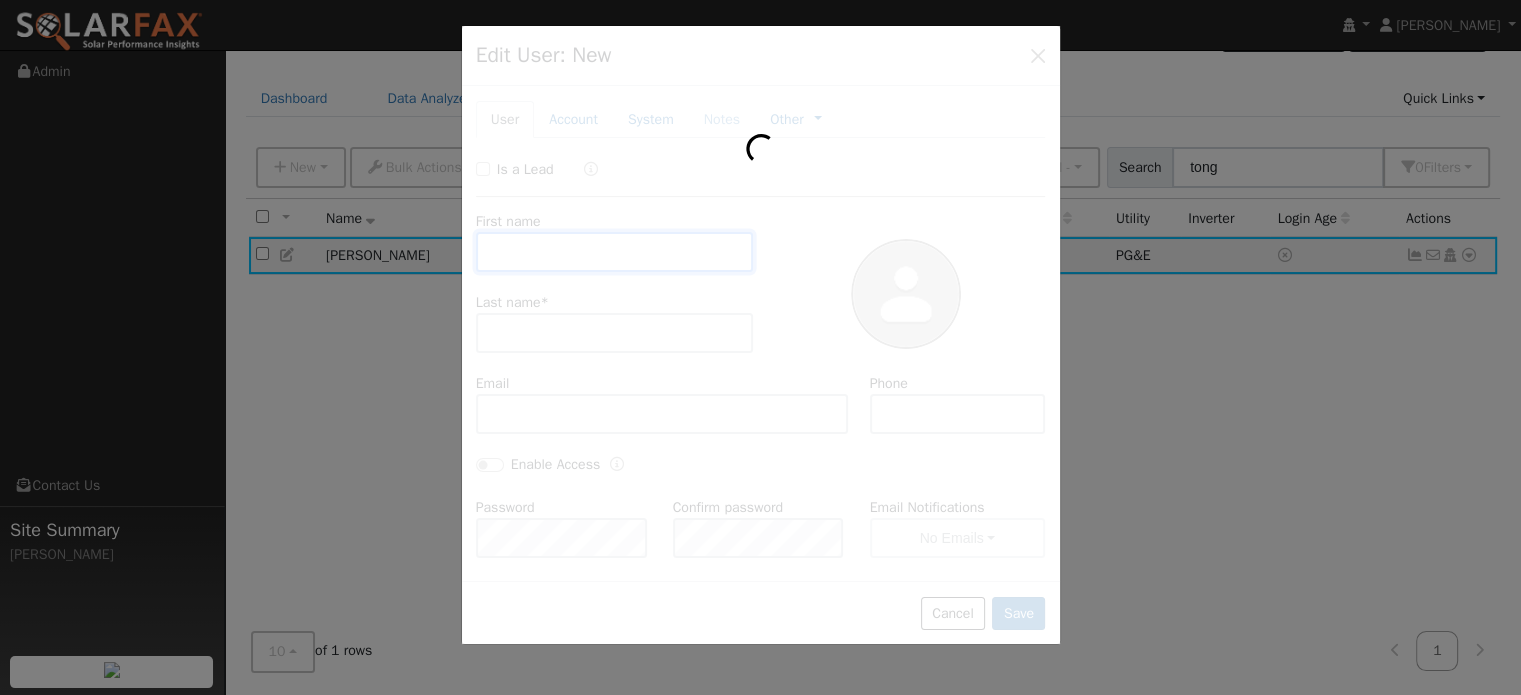 type on "Sharon" 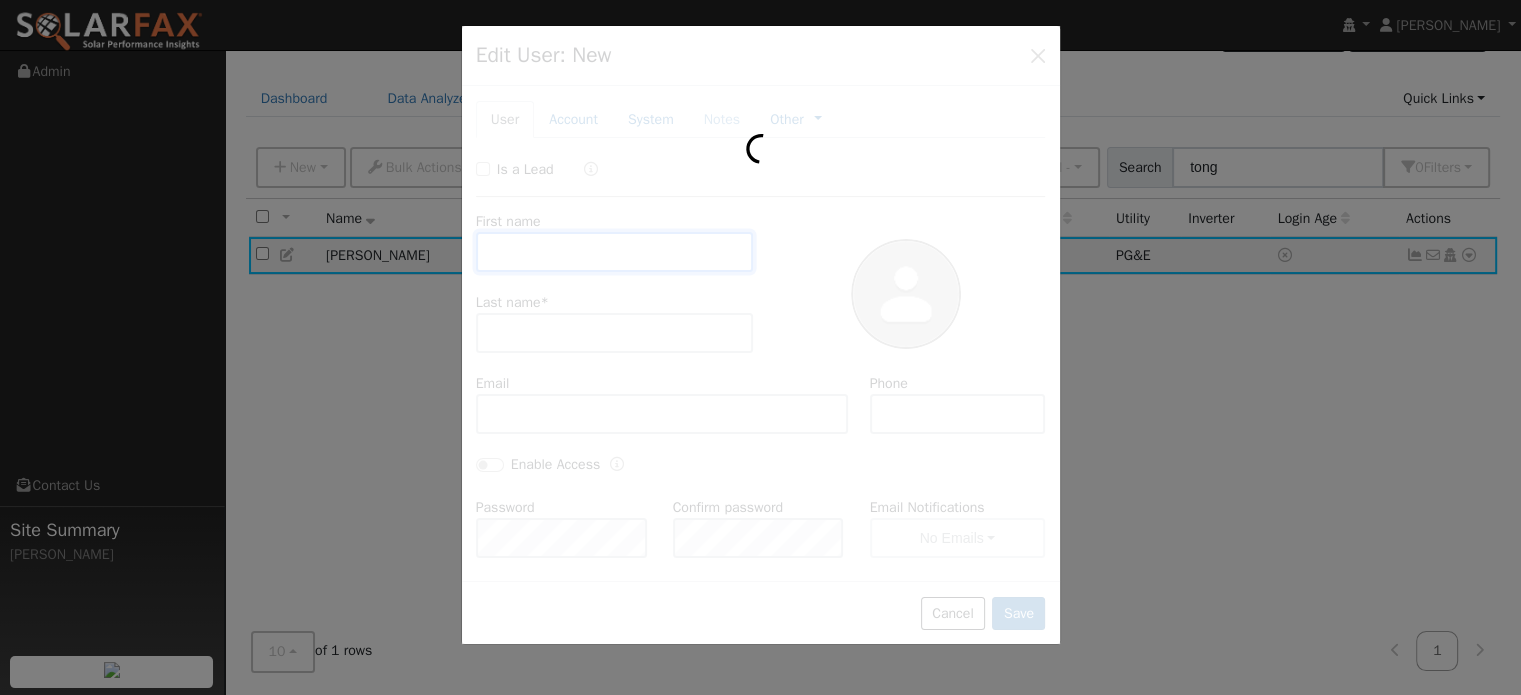 type on "Tong" 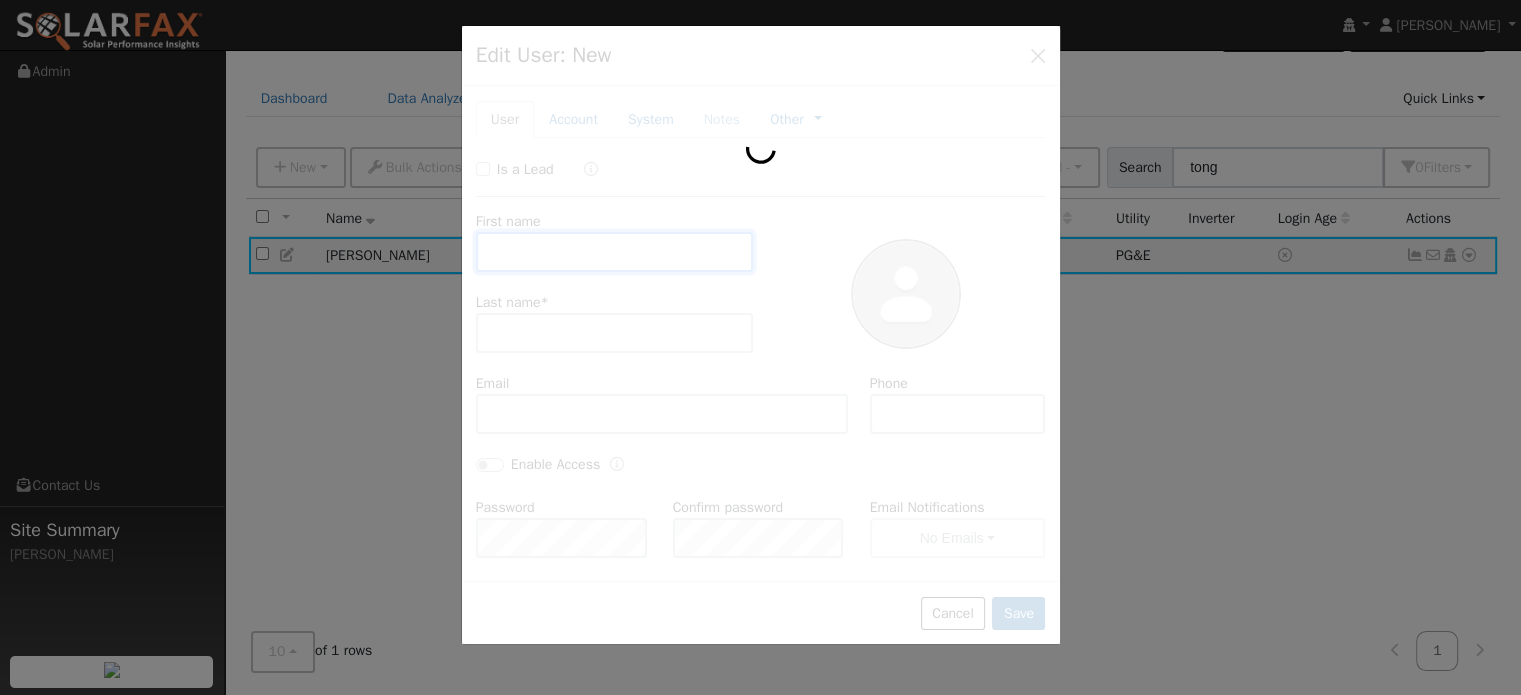 type on "Pacific Gas & Electric" 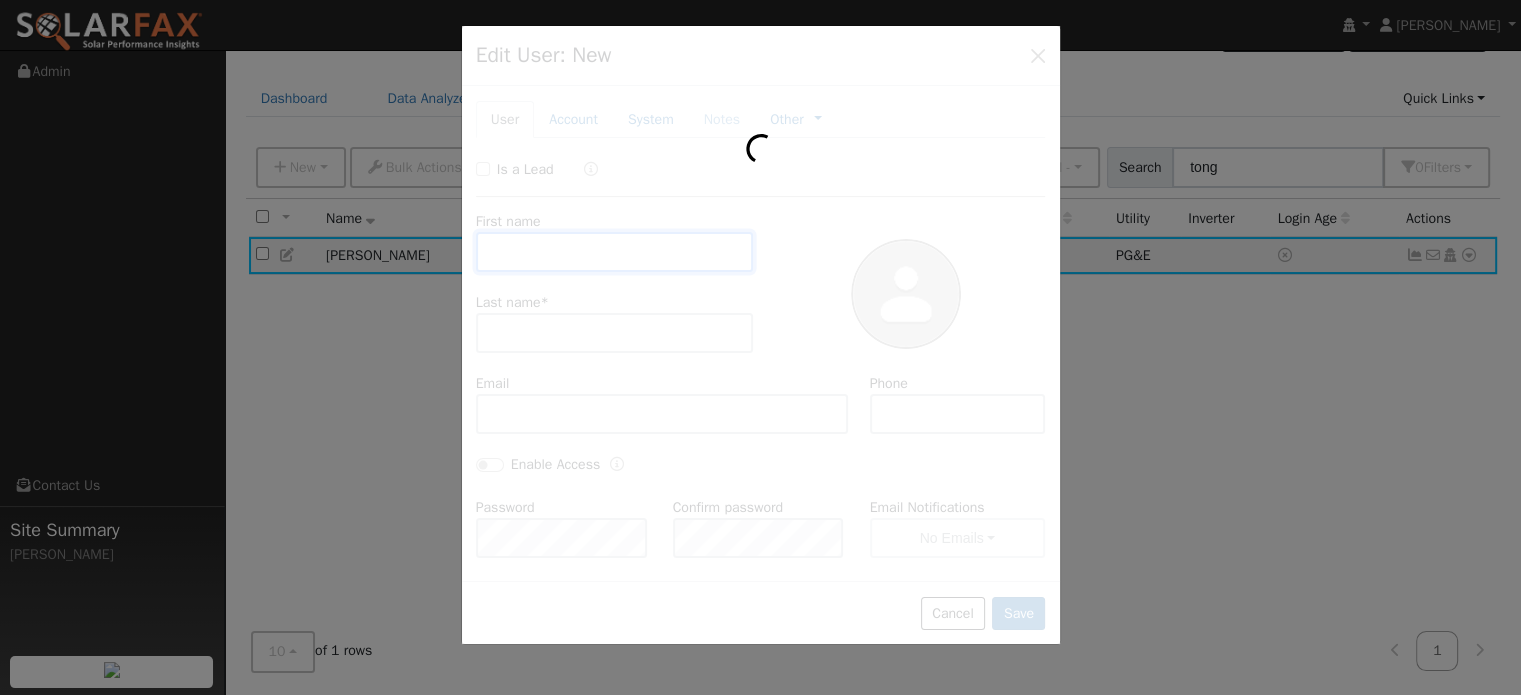 type on "SunPower" 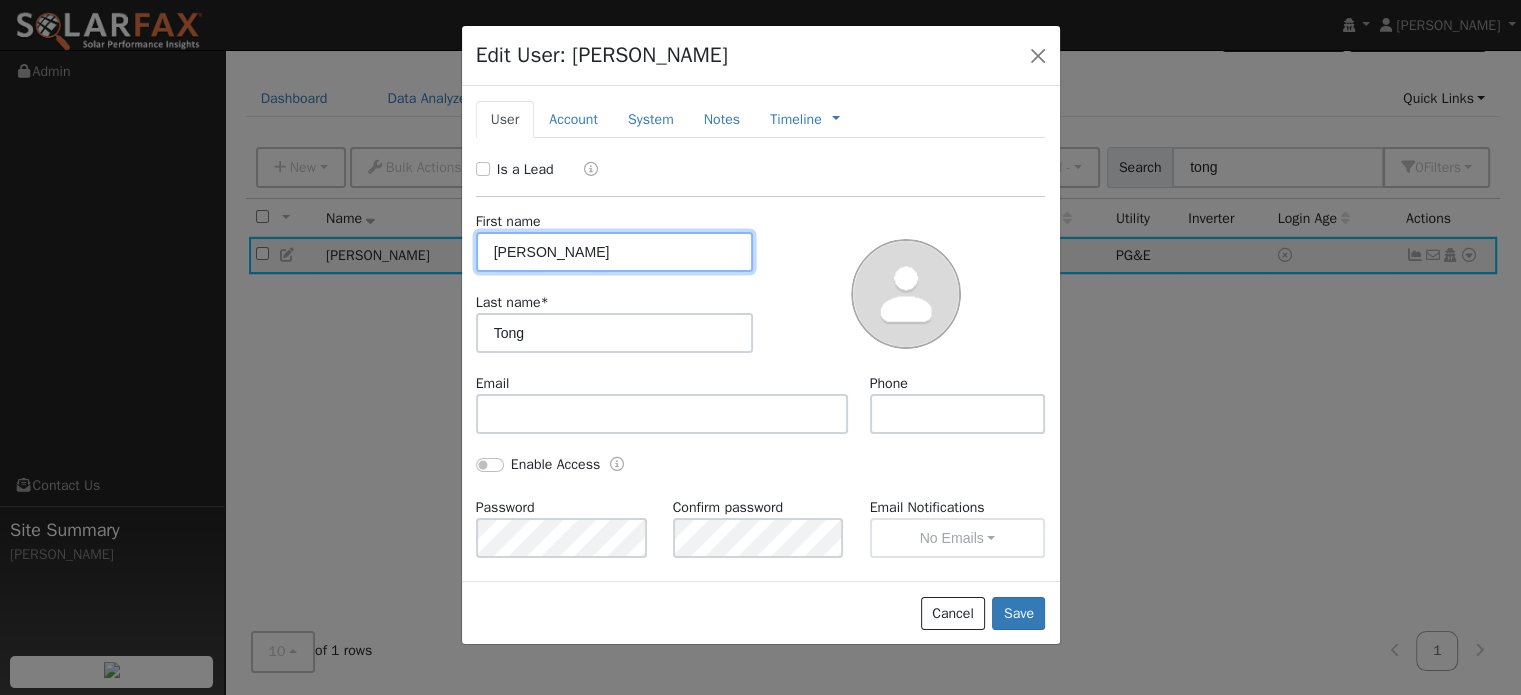 type on "PG&E" 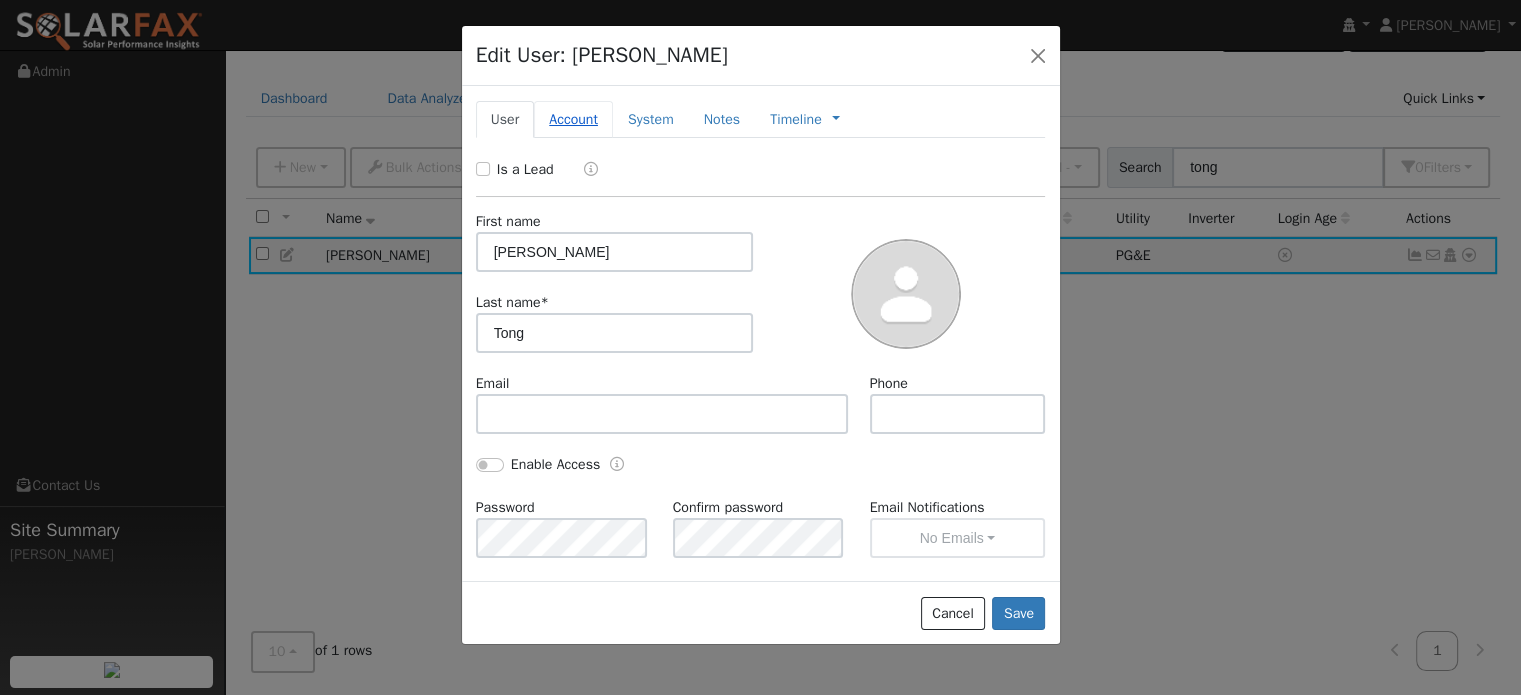 click on "Account" at bounding box center [573, 119] 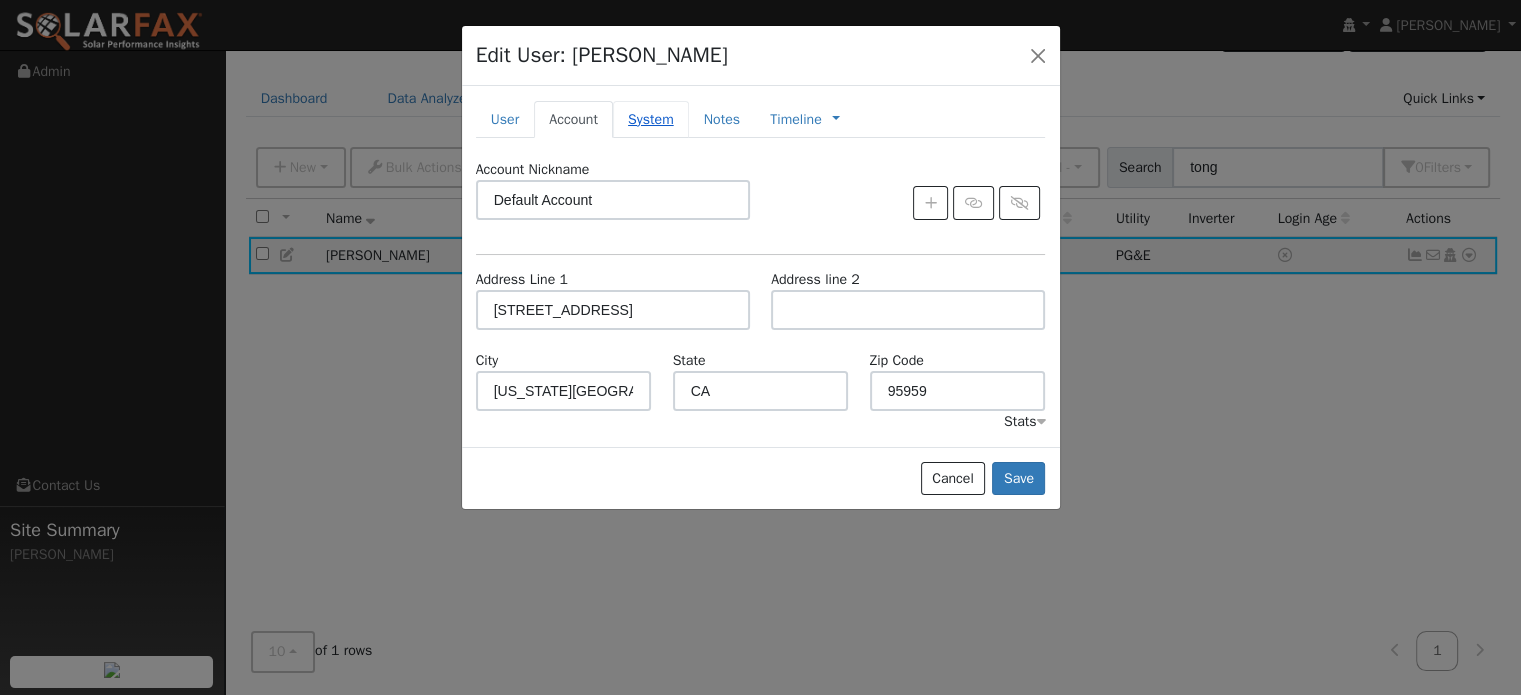 click on "System" at bounding box center [651, 119] 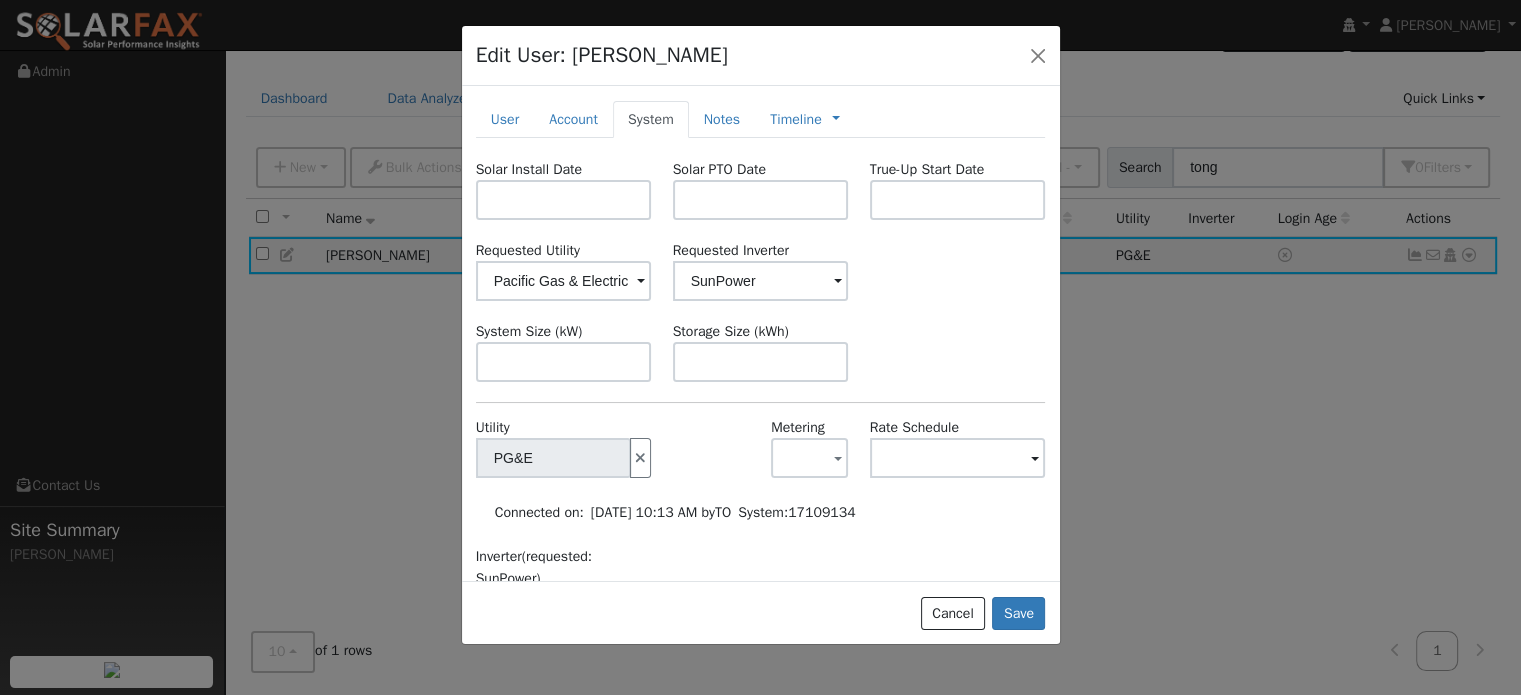 click at bounding box center (641, 282) 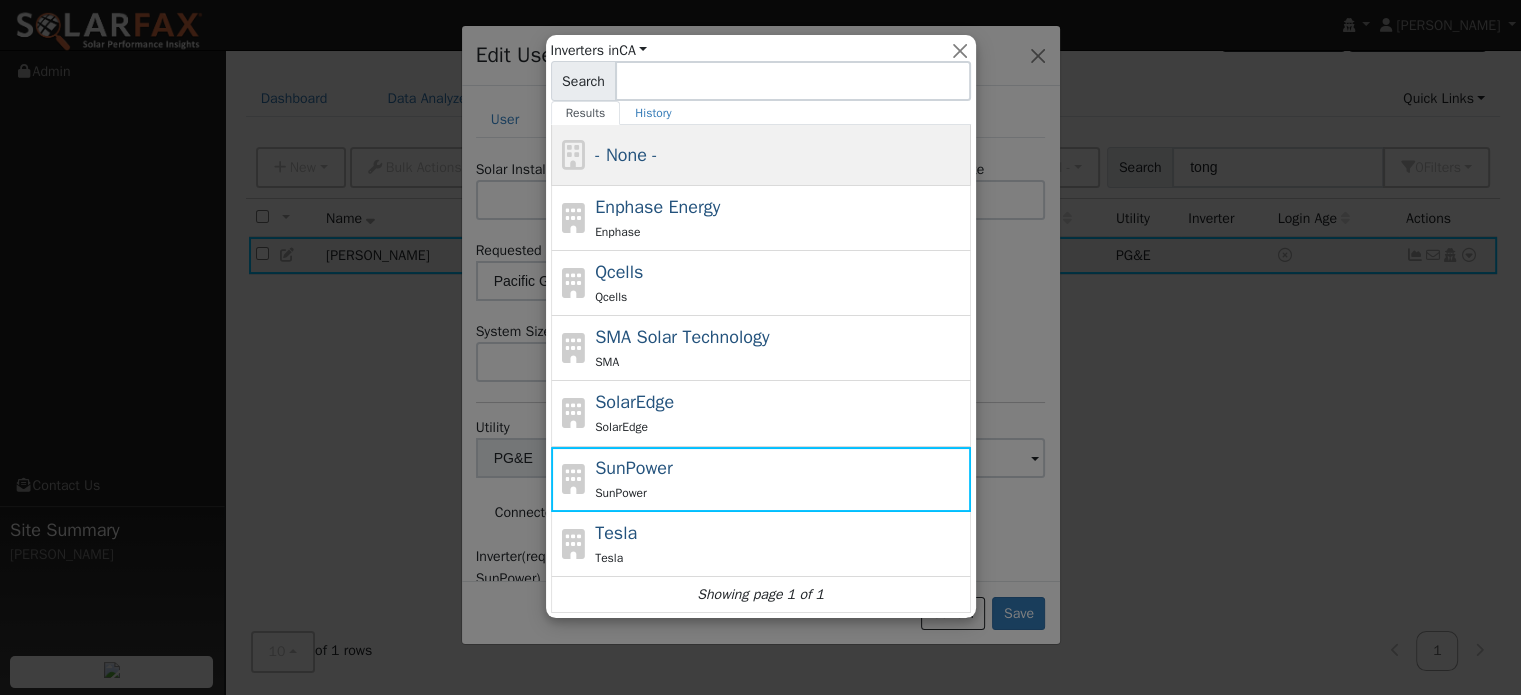 click on "- None -" at bounding box center (780, 155) 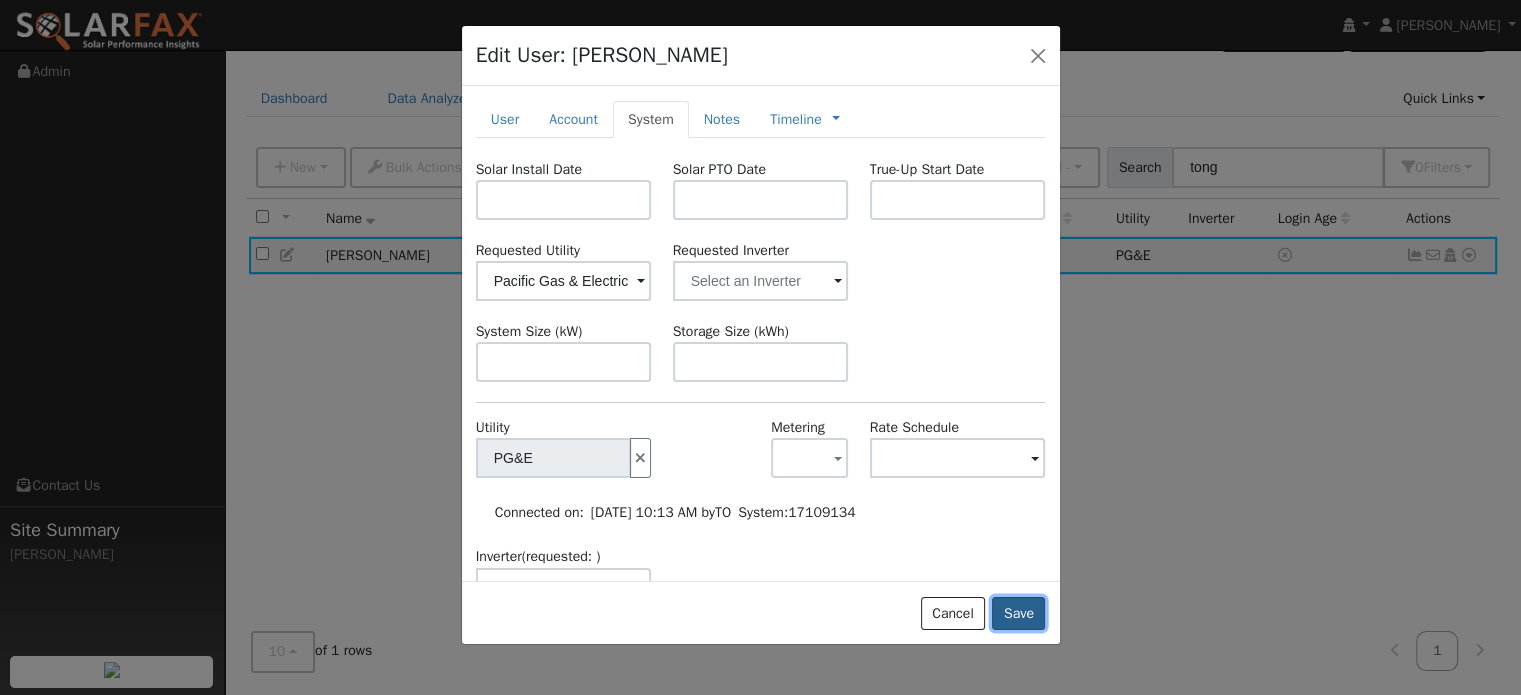 click on "Save" at bounding box center [1018, 614] 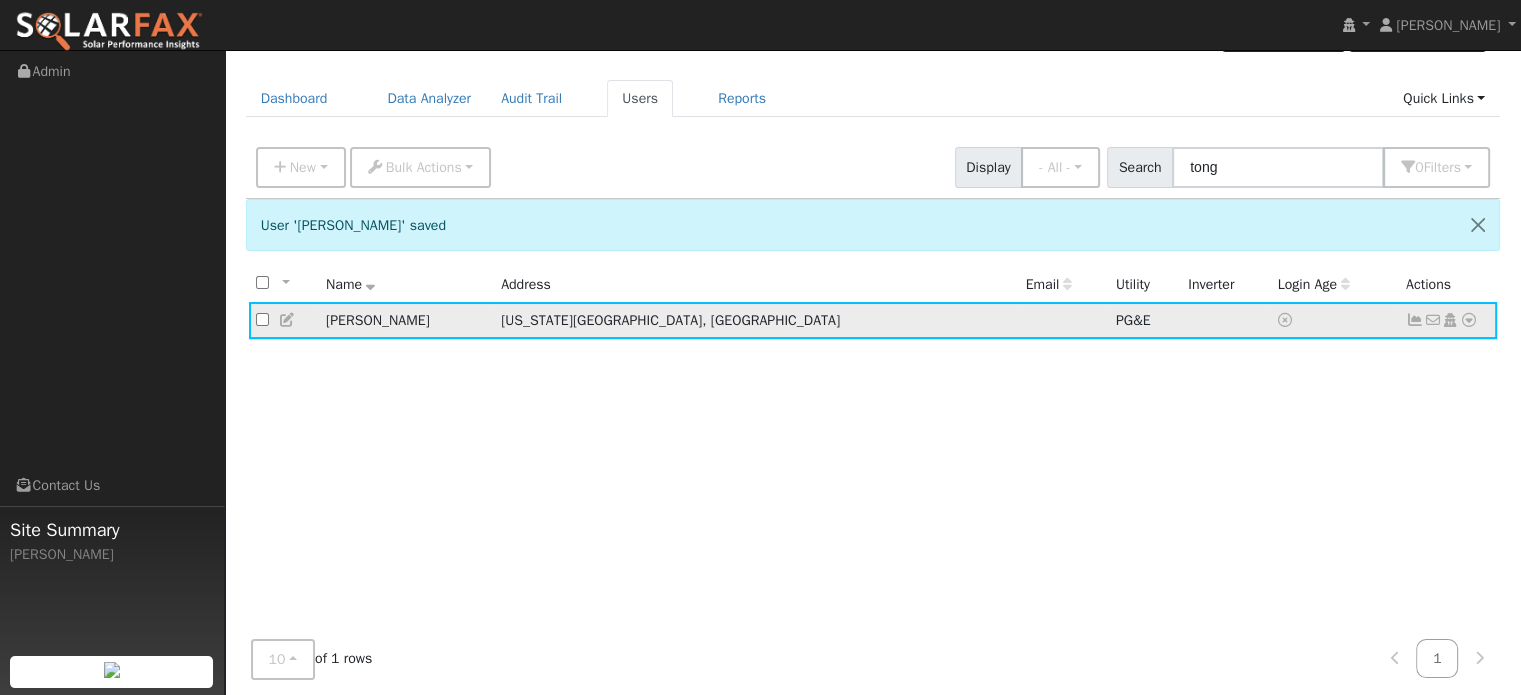 click at bounding box center (1469, 320) 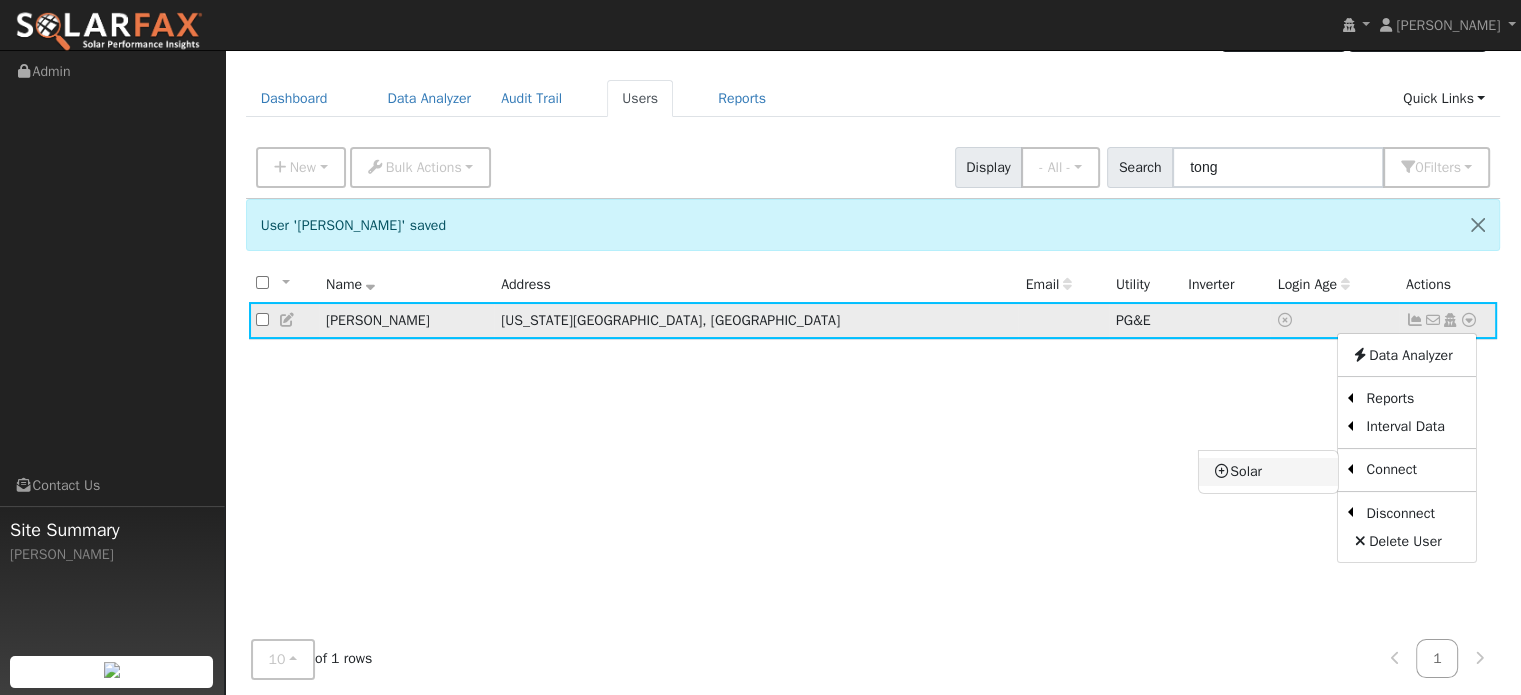 click on "Solar" at bounding box center [1268, 472] 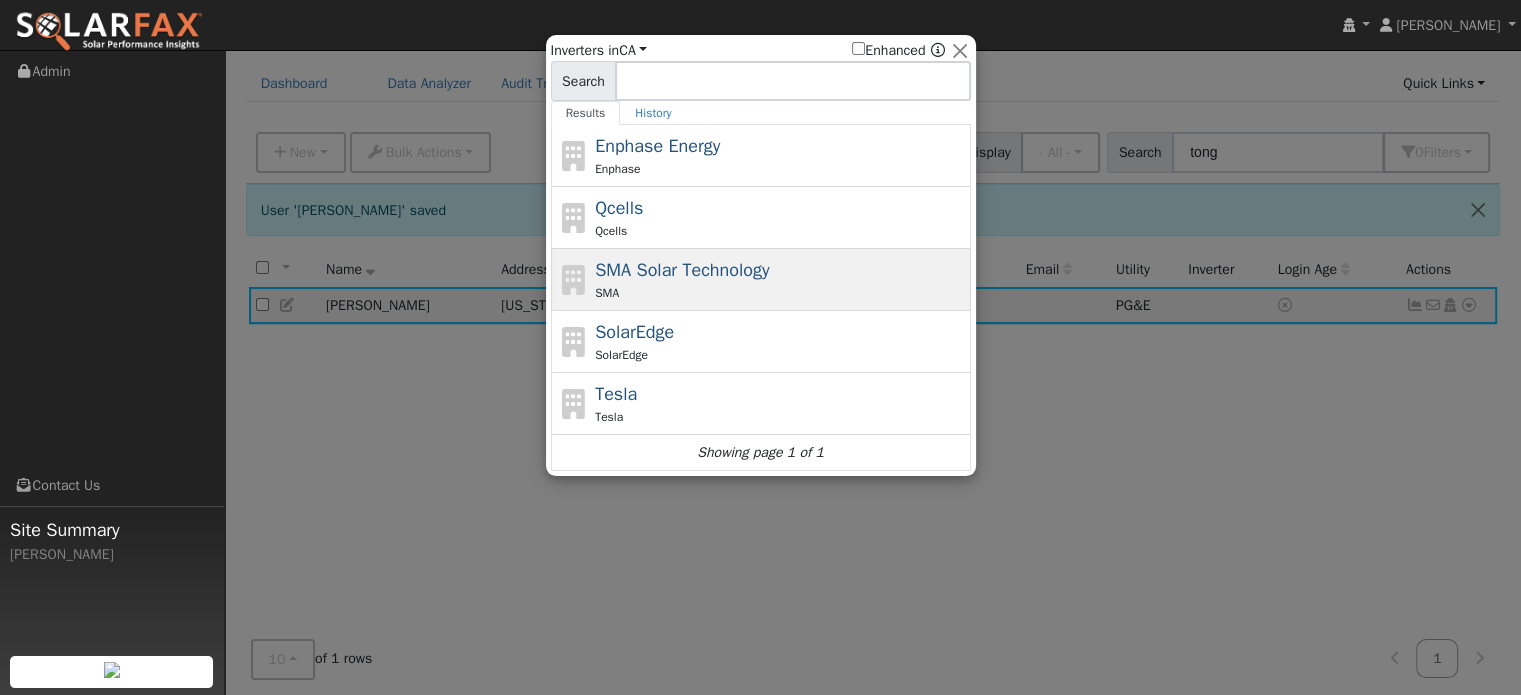 scroll, scrollTop: 120, scrollLeft: 0, axis: vertical 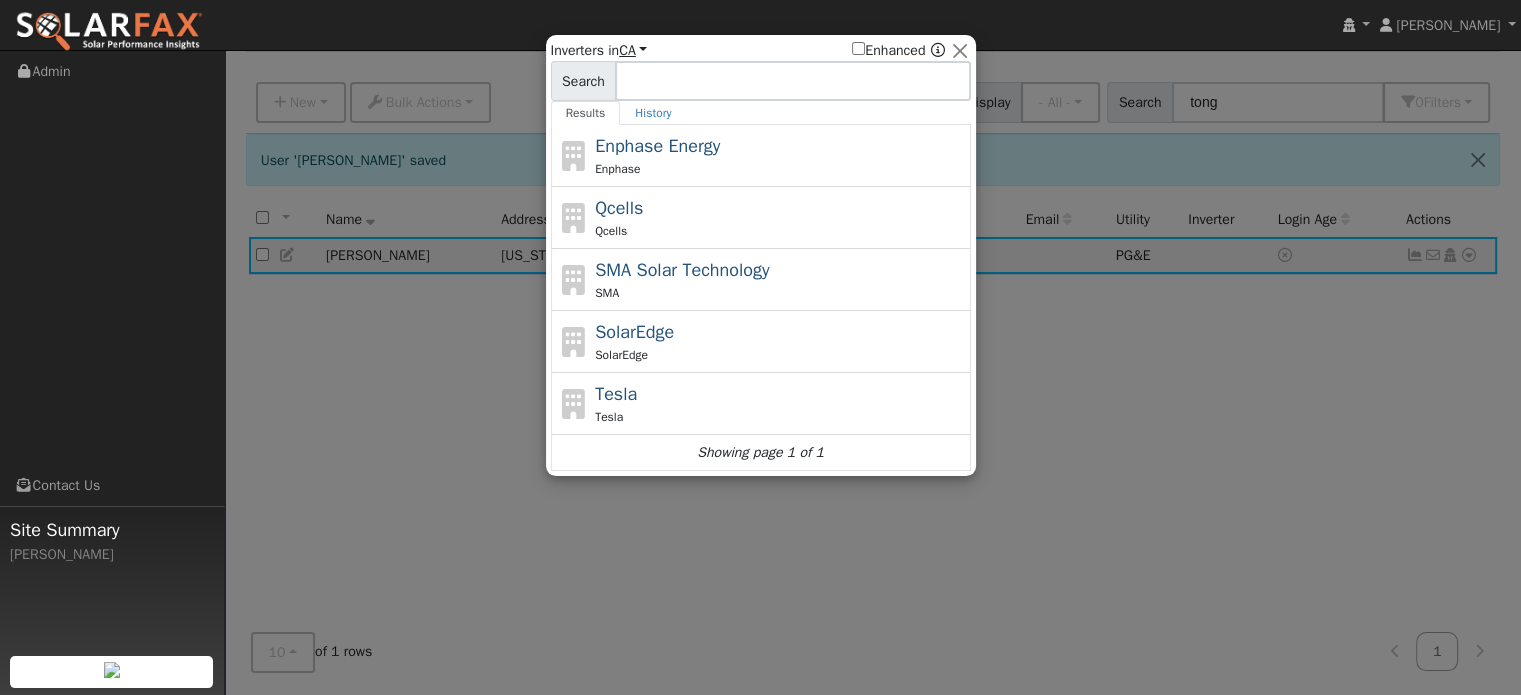 click on "CA" at bounding box center [633, 50] 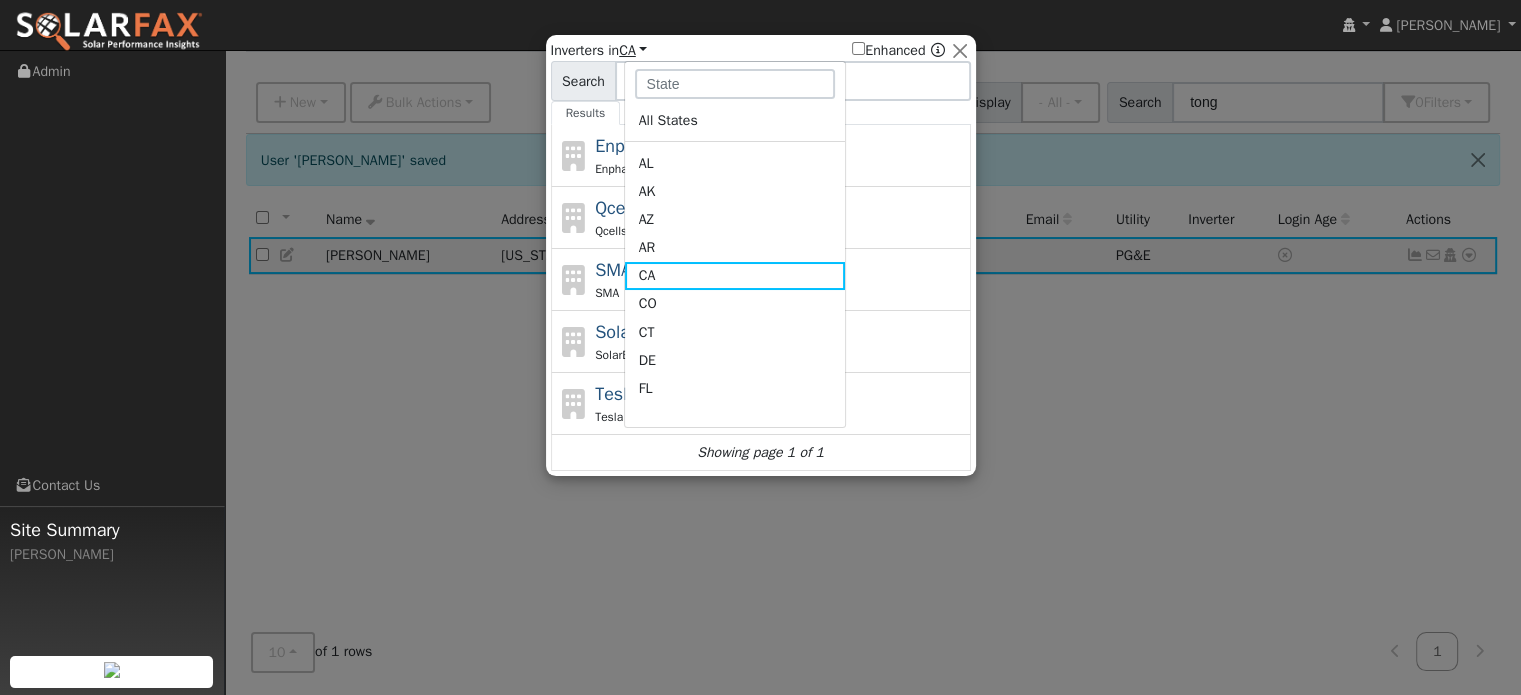 click on "CA" at bounding box center (633, 50) 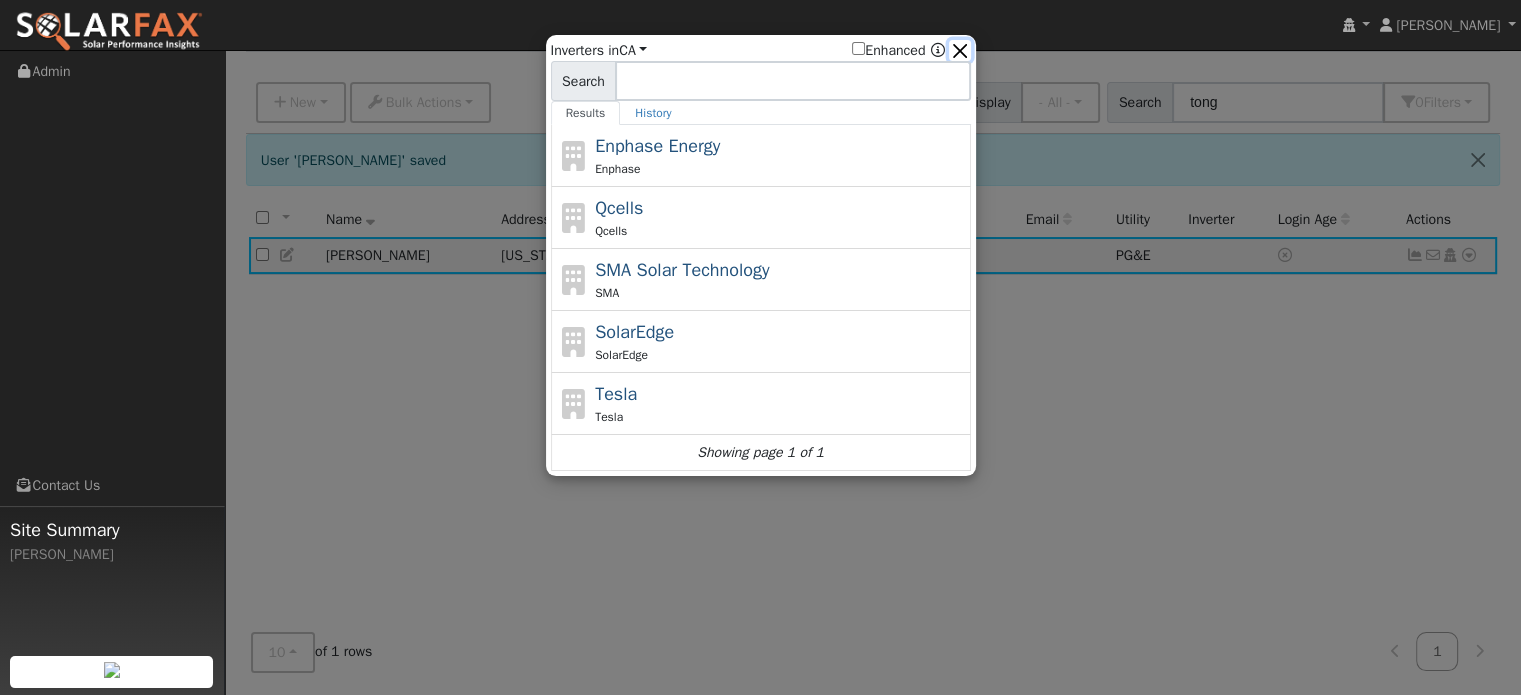 click at bounding box center [959, 50] 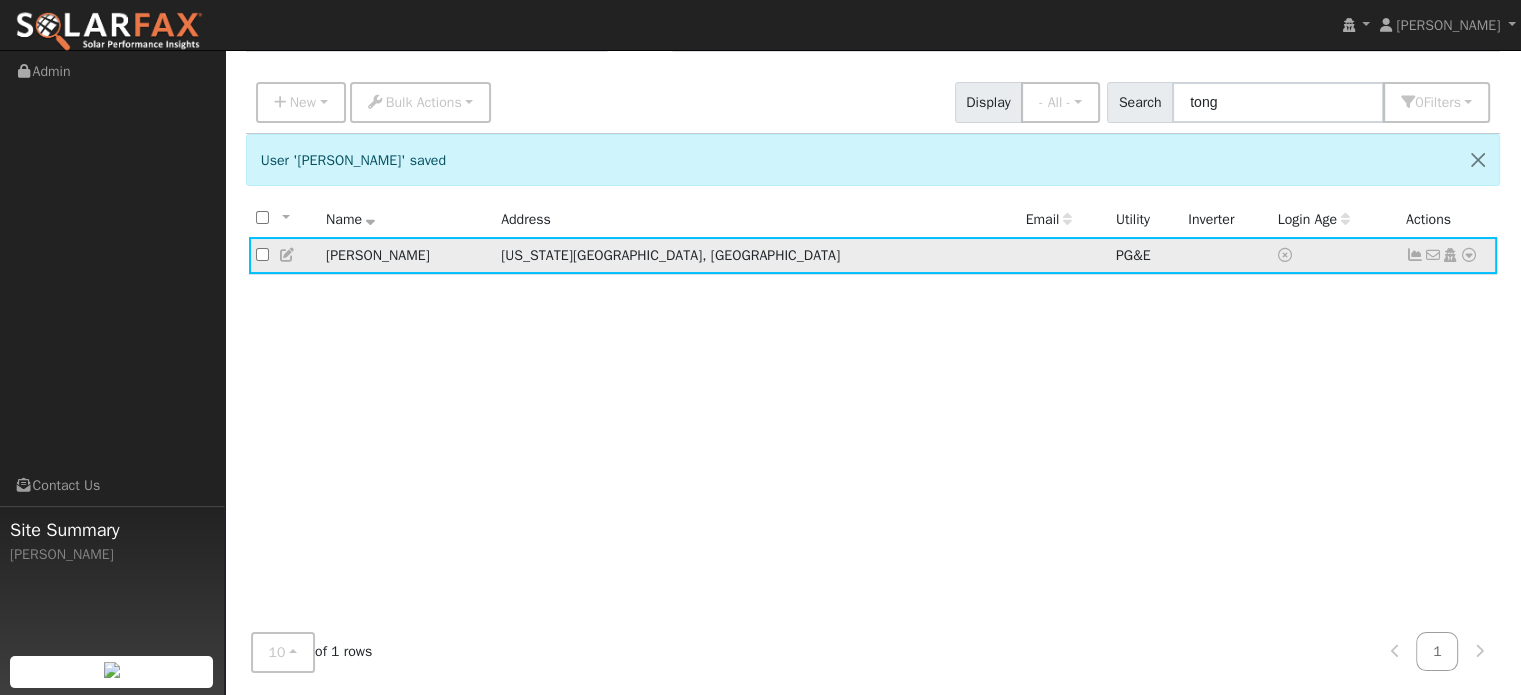click on "Sharon Tong" at bounding box center [406, 255] 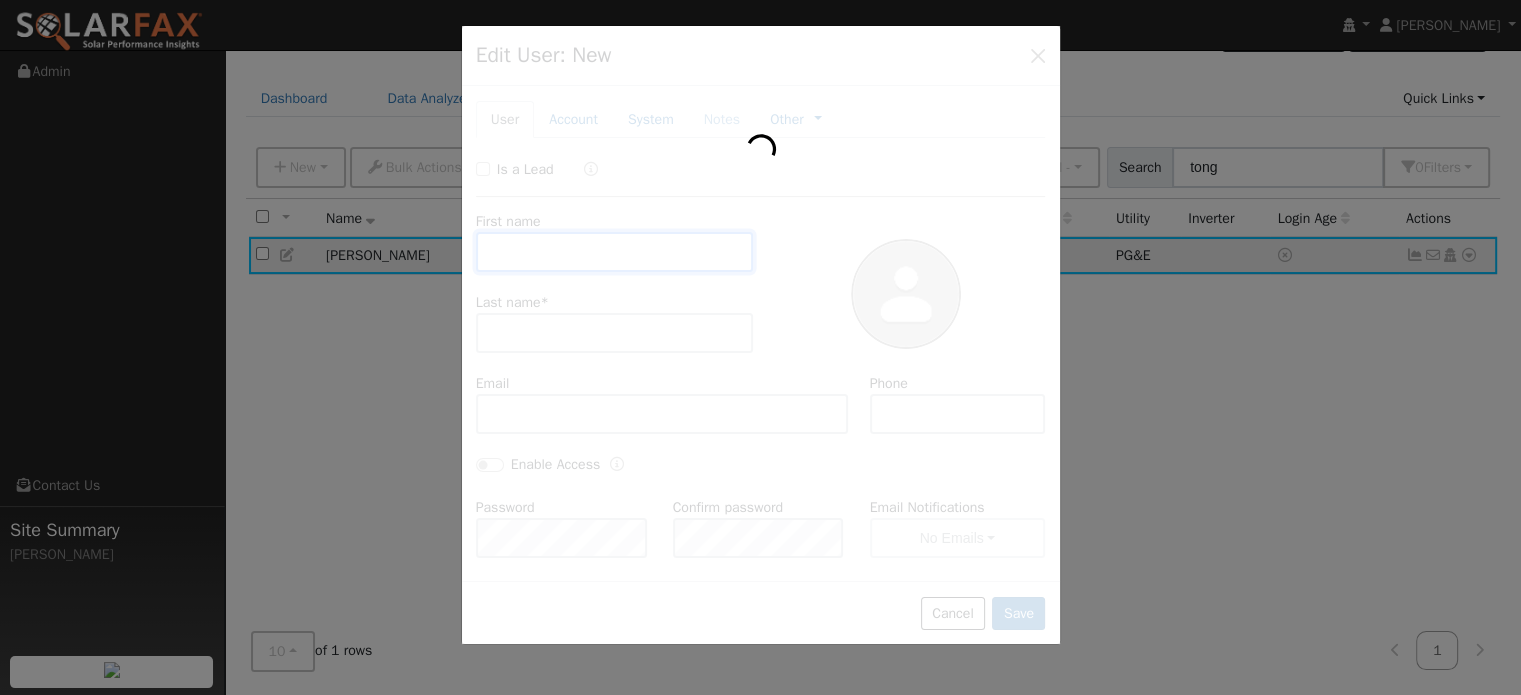 type on "Sharon" 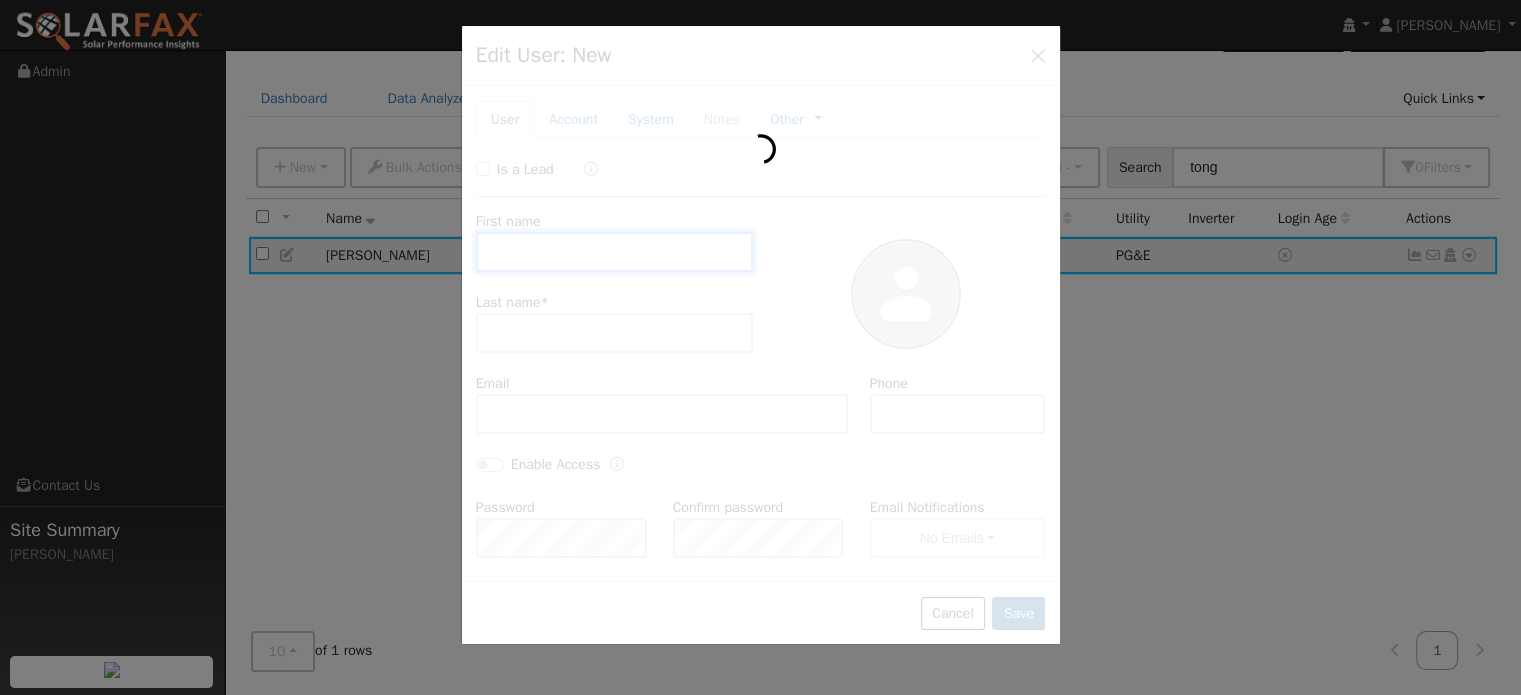 type on "Pacific Gas & Electric" 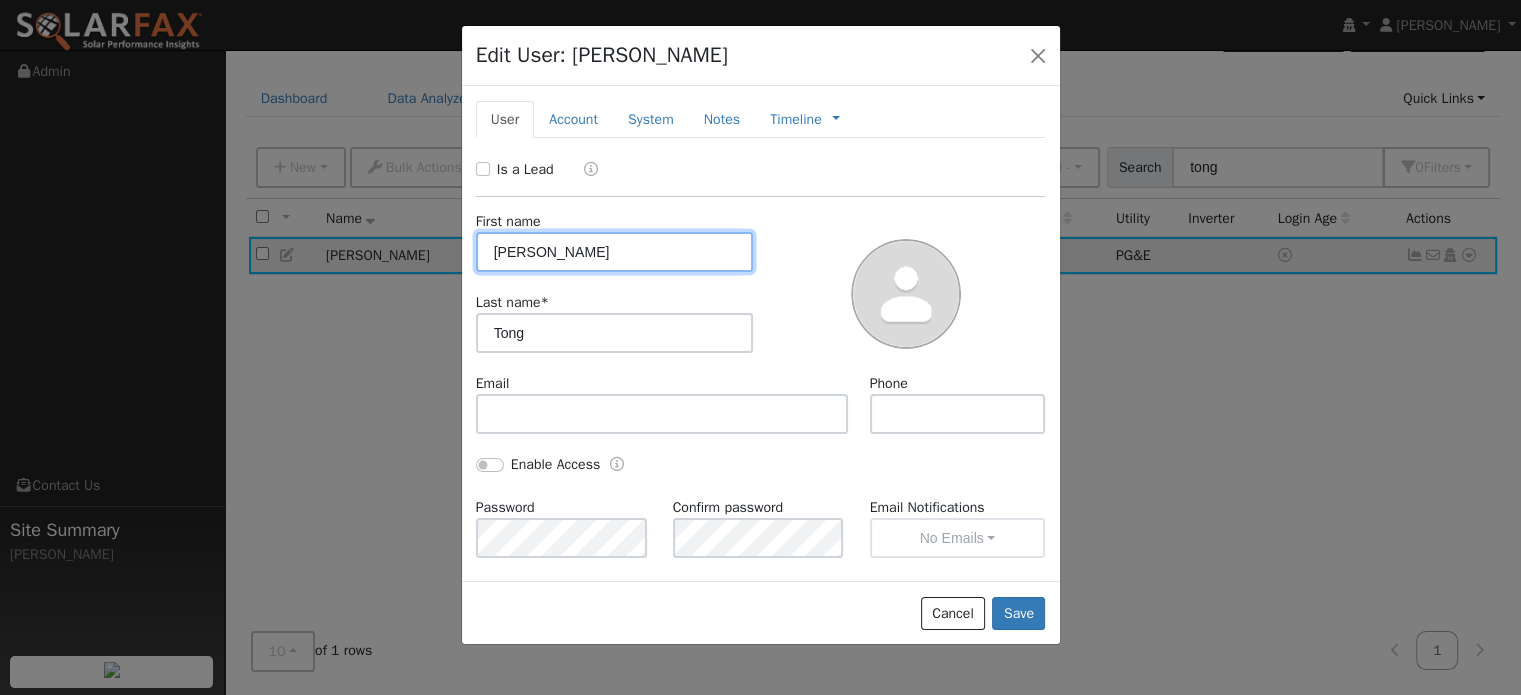 type on "PG&E" 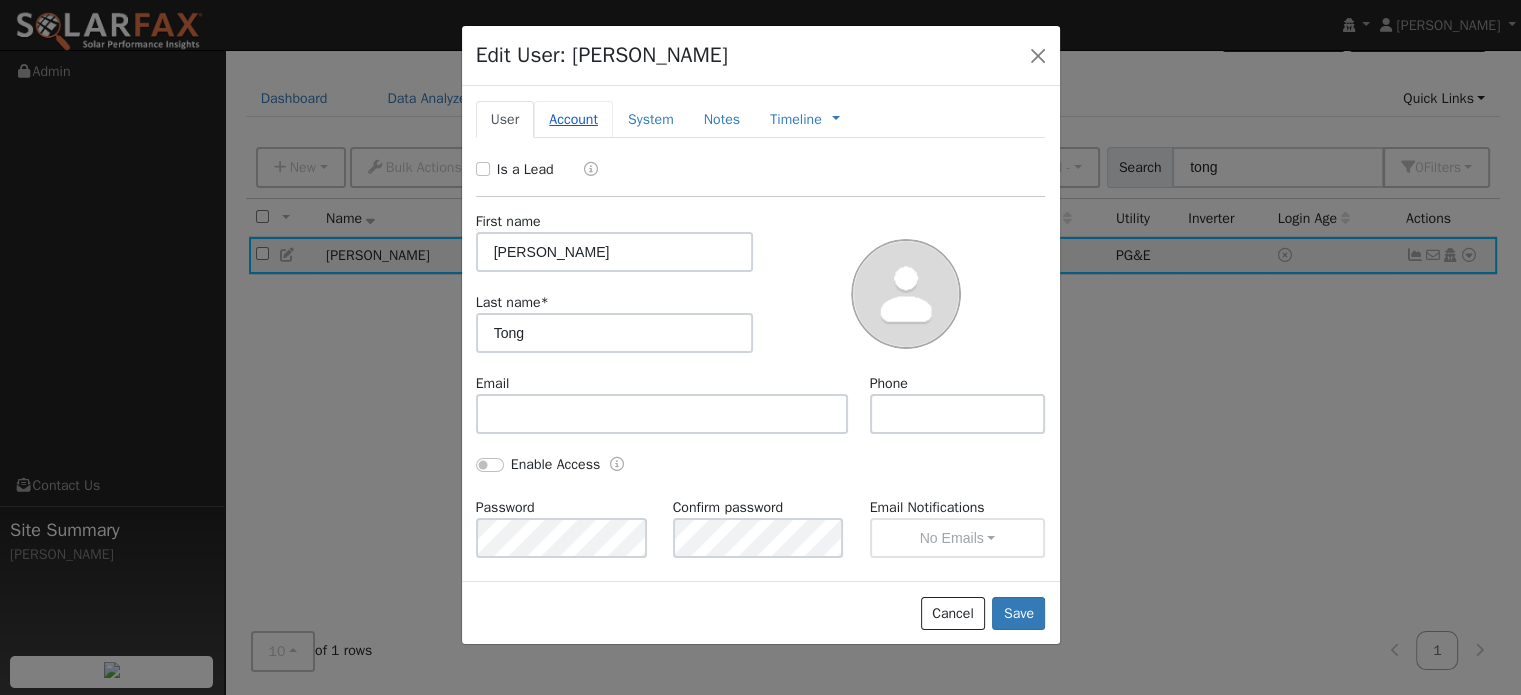 click on "Account" at bounding box center (573, 119) 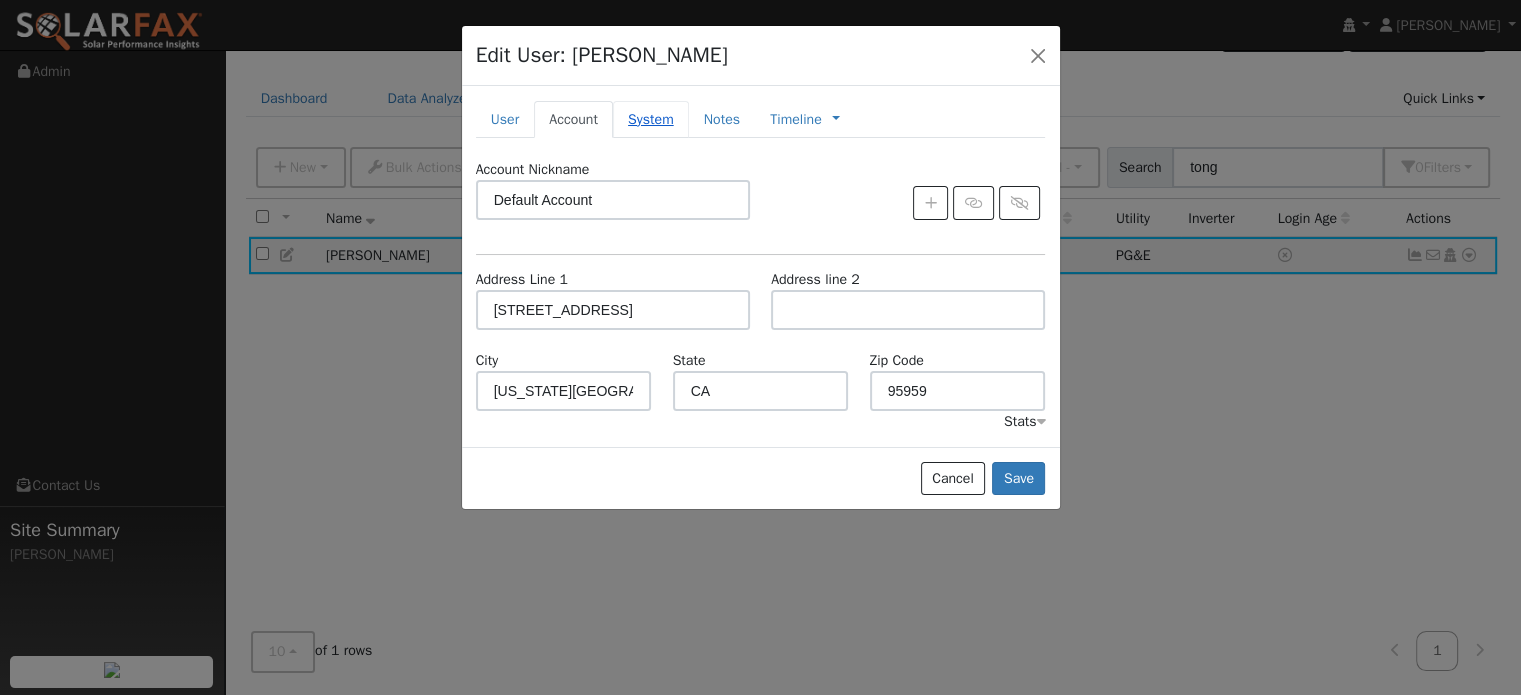 click on "System" at bounding box center [651, 119] 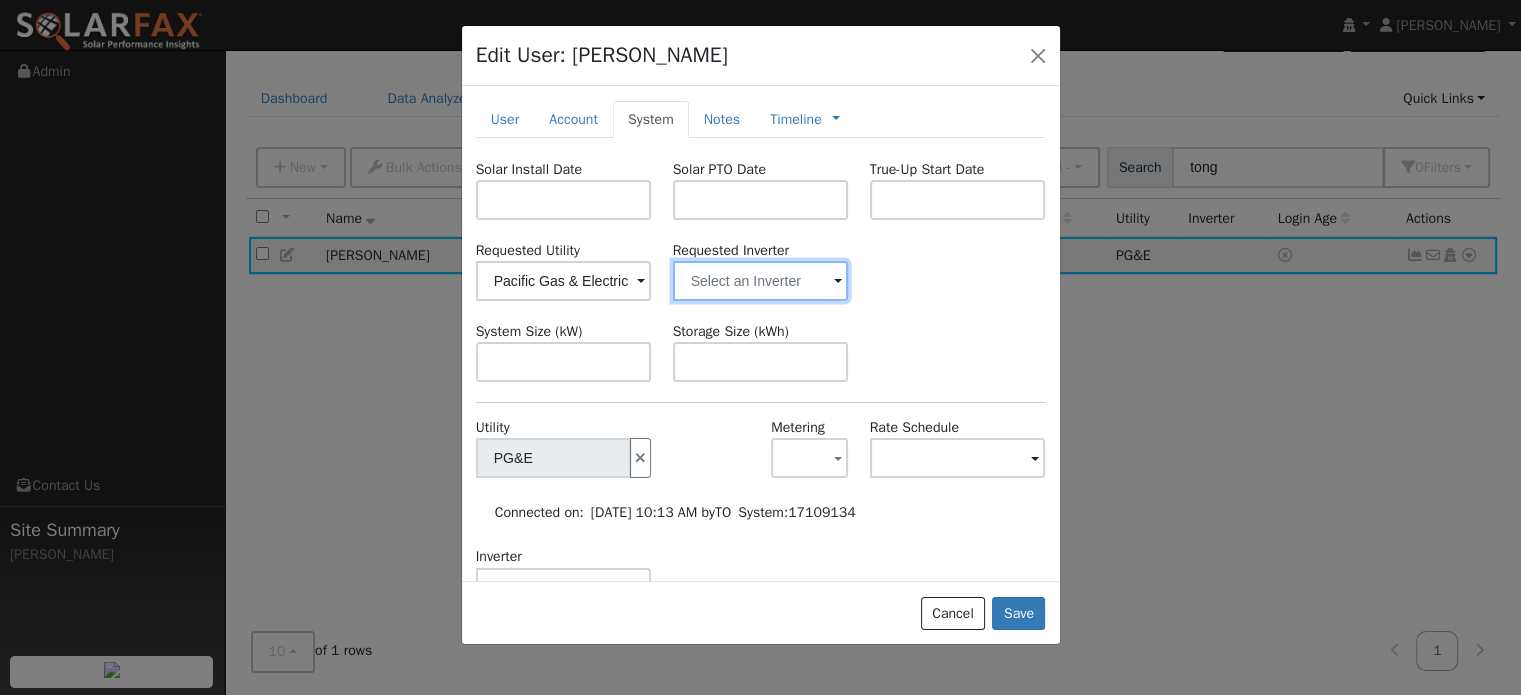 click at bounding box center (564, 281) 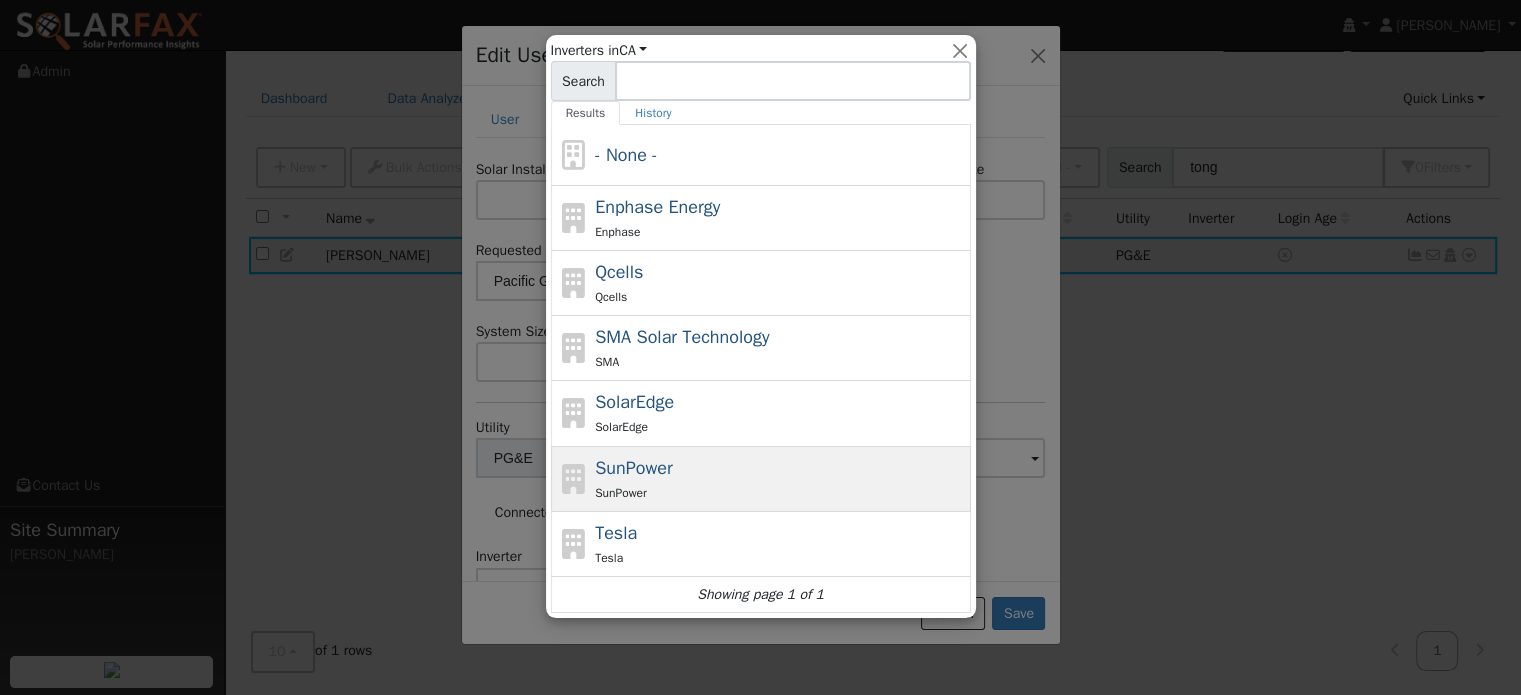 click on "SunPower" at bounding box center [634, 468] 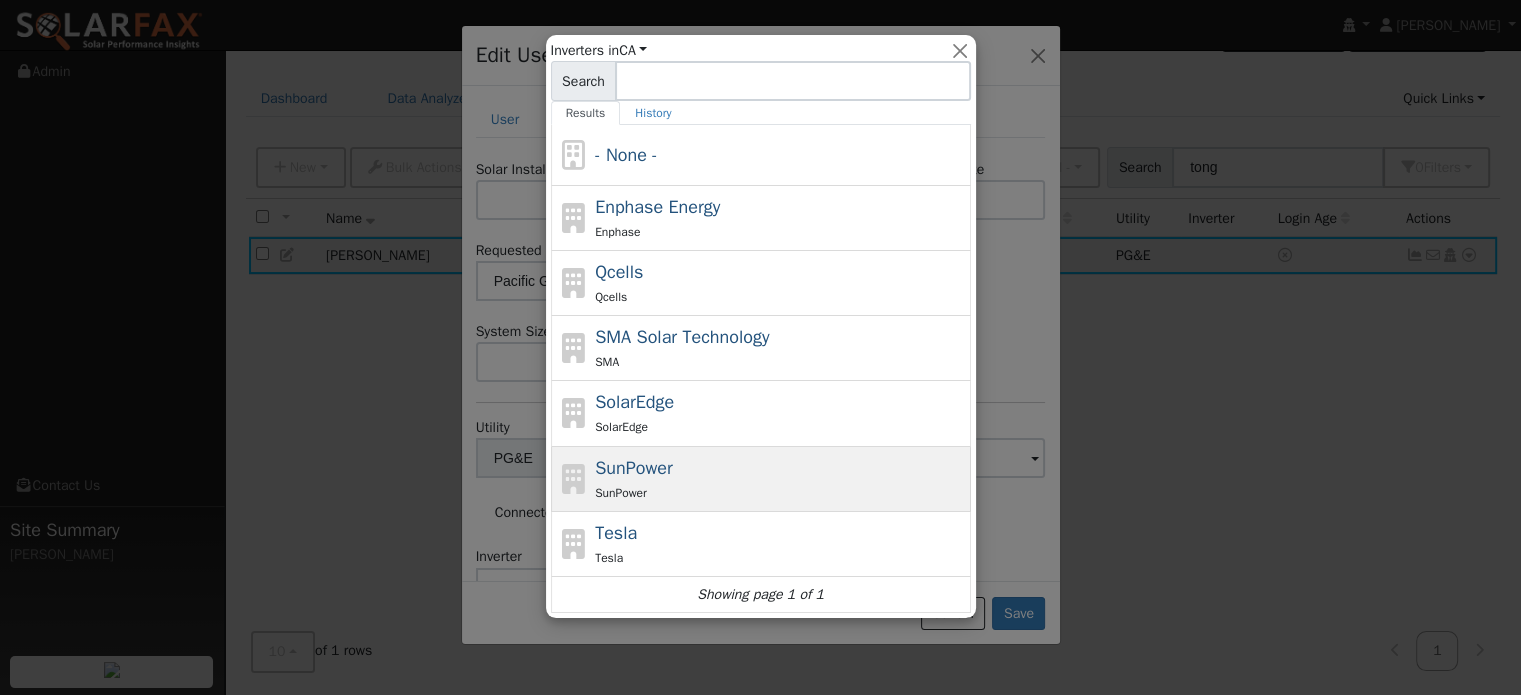 type on "SunPower" 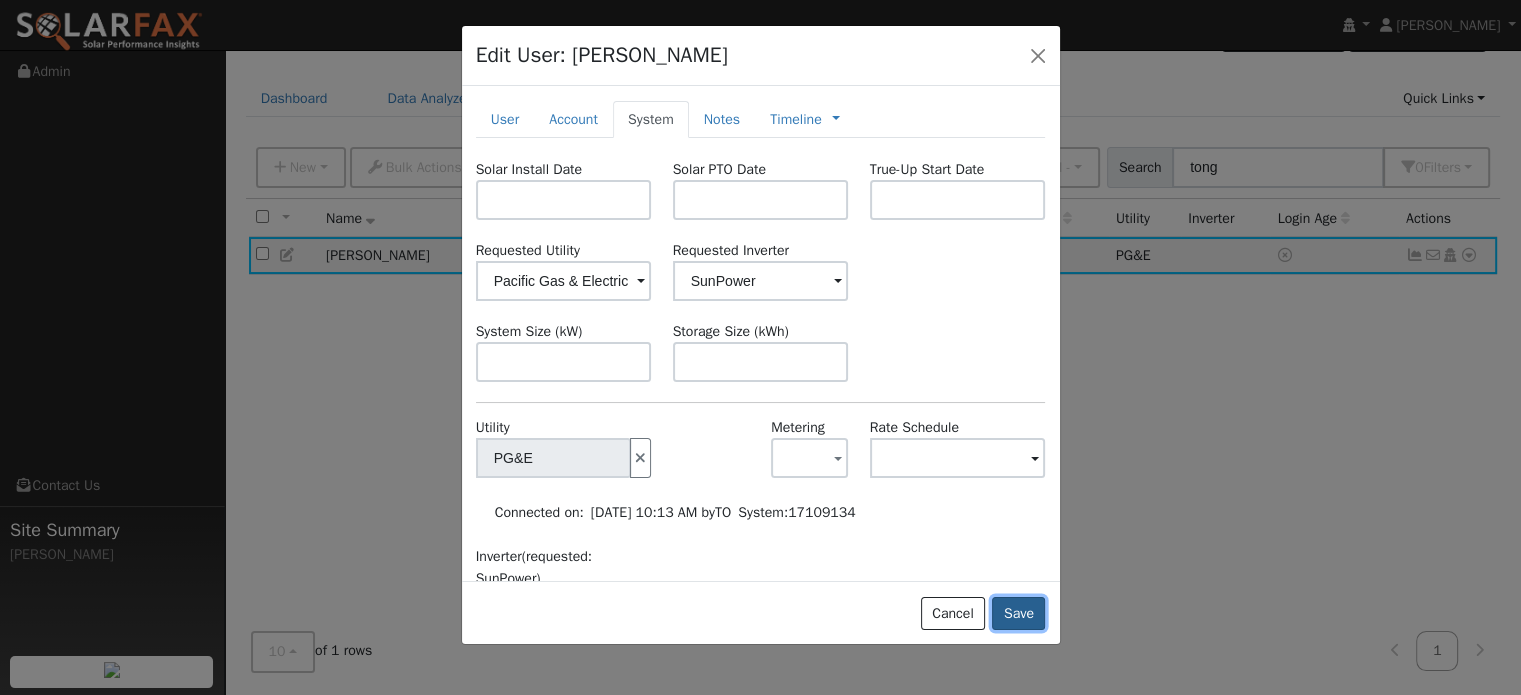 click on "Save" at bounding box center (1018, 614) 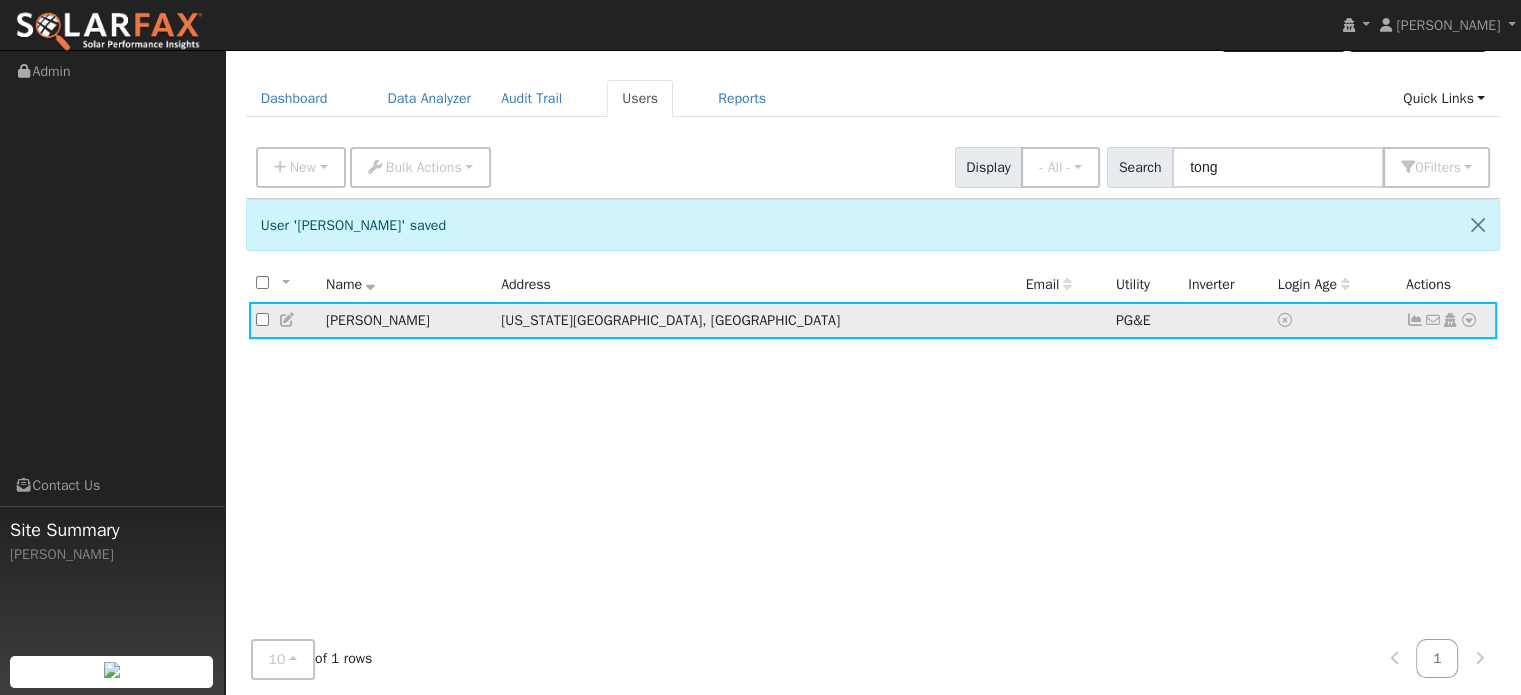 click at bounding box center (1415, 320) 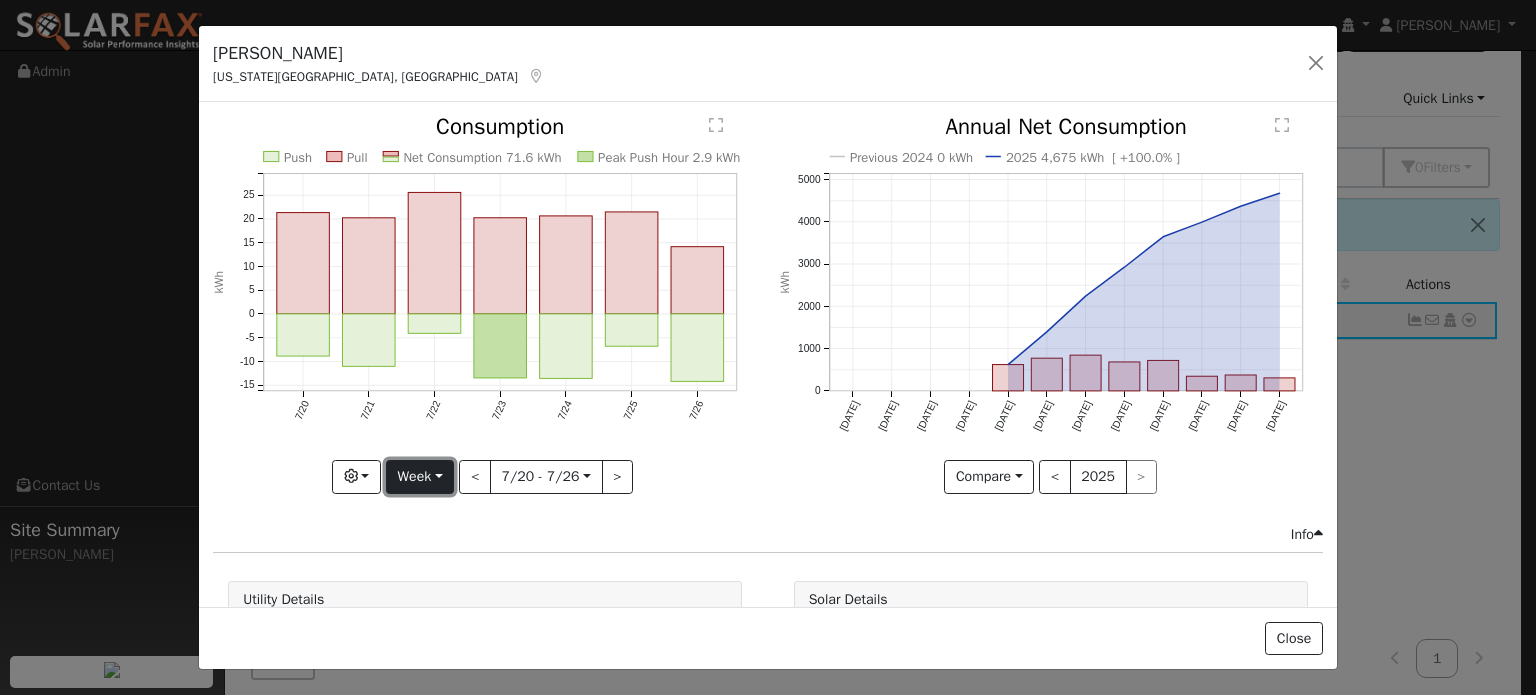 click on "Week" at bounding box center [420, 477] 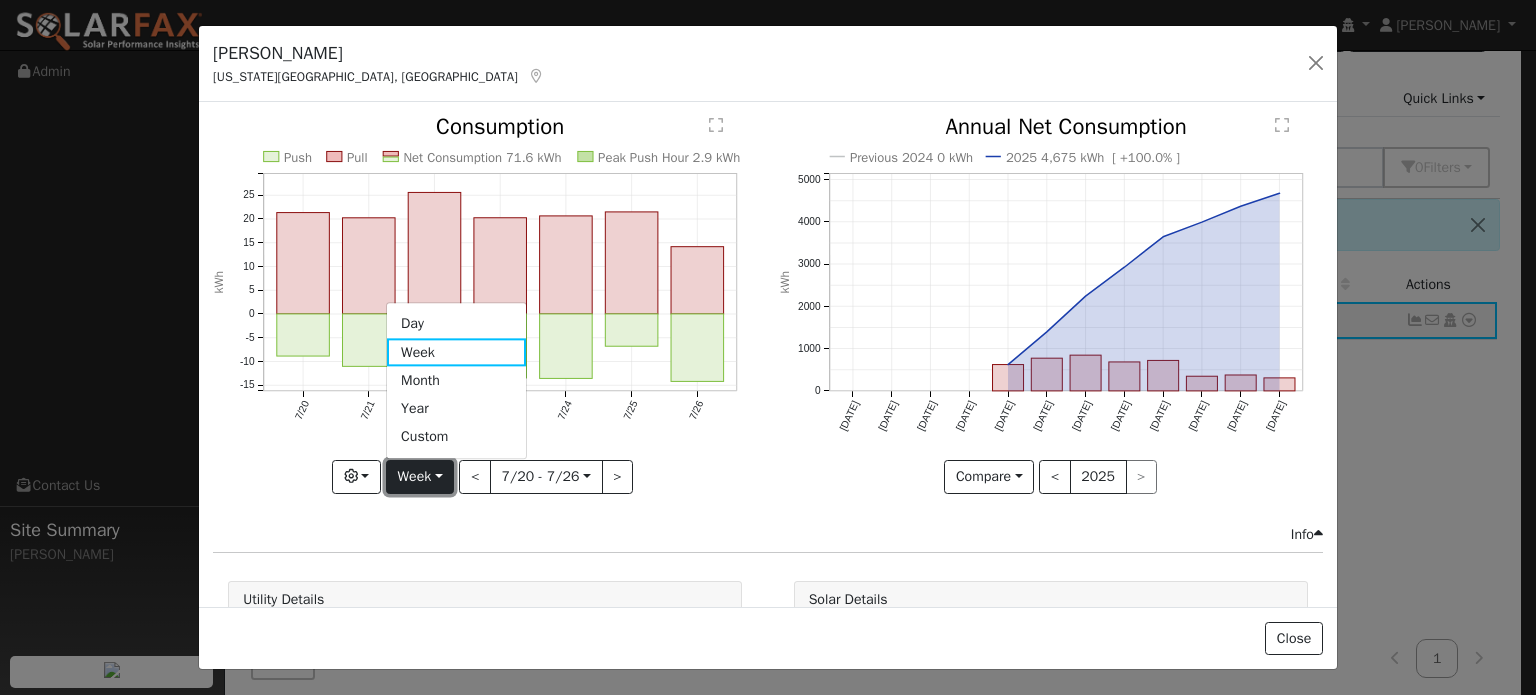 click on "Week" at bounding box center (420, 477) 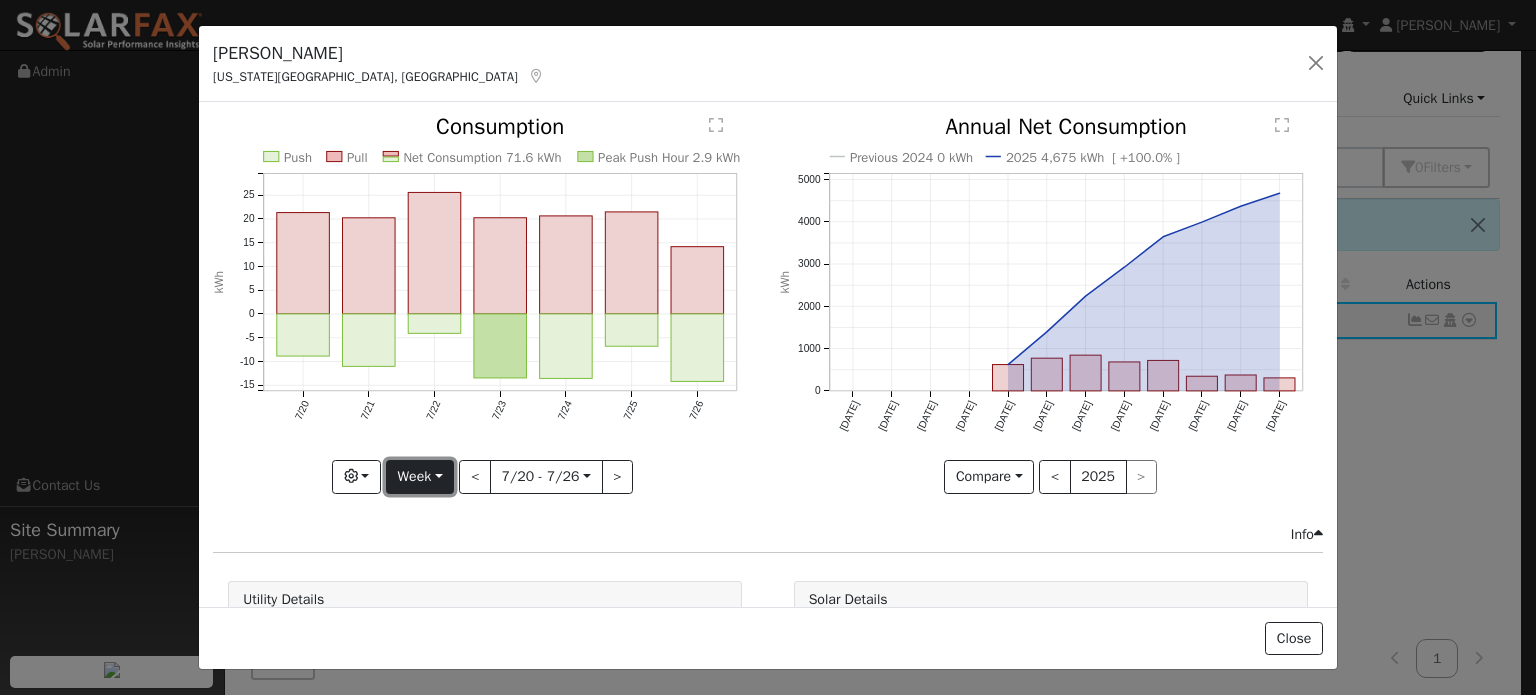 click on "Week" at bounding box center (420, 477) 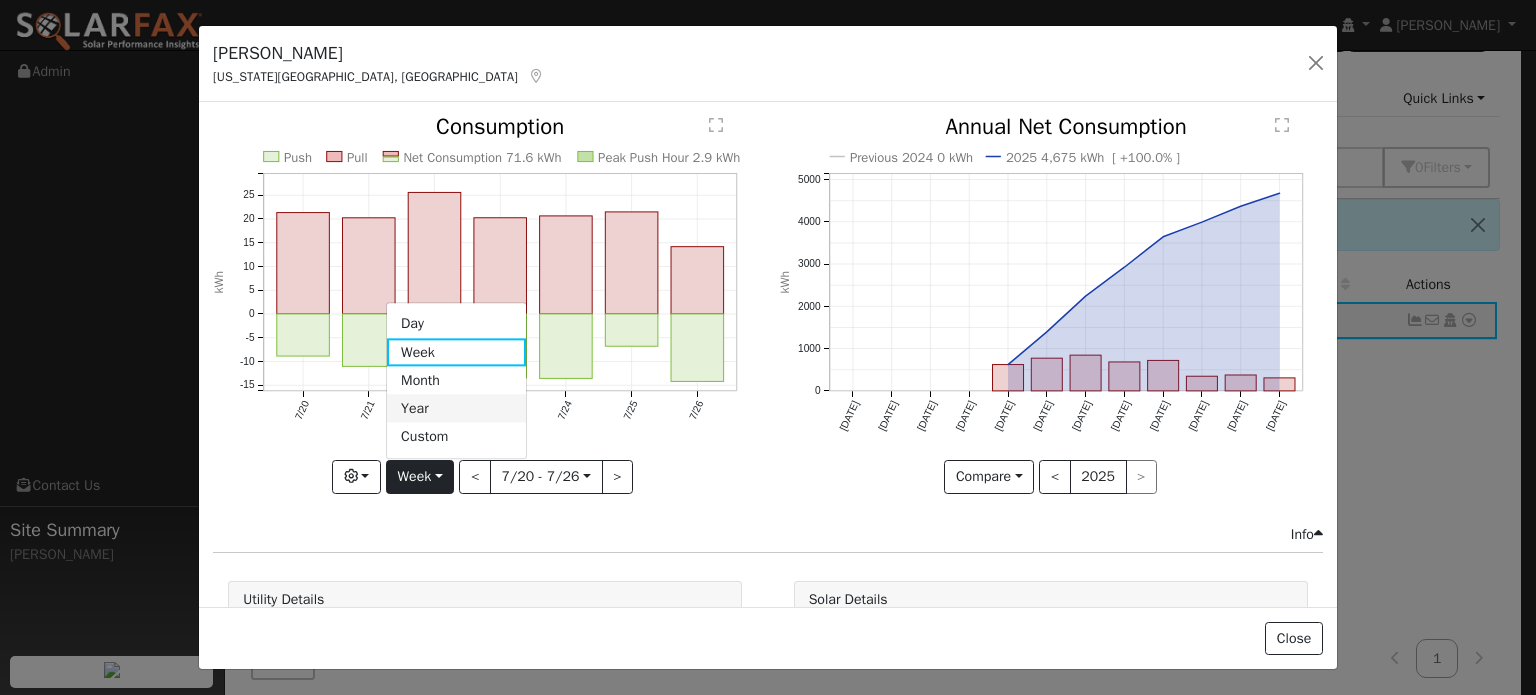 click on "Year" at bounding box center (456, 409) 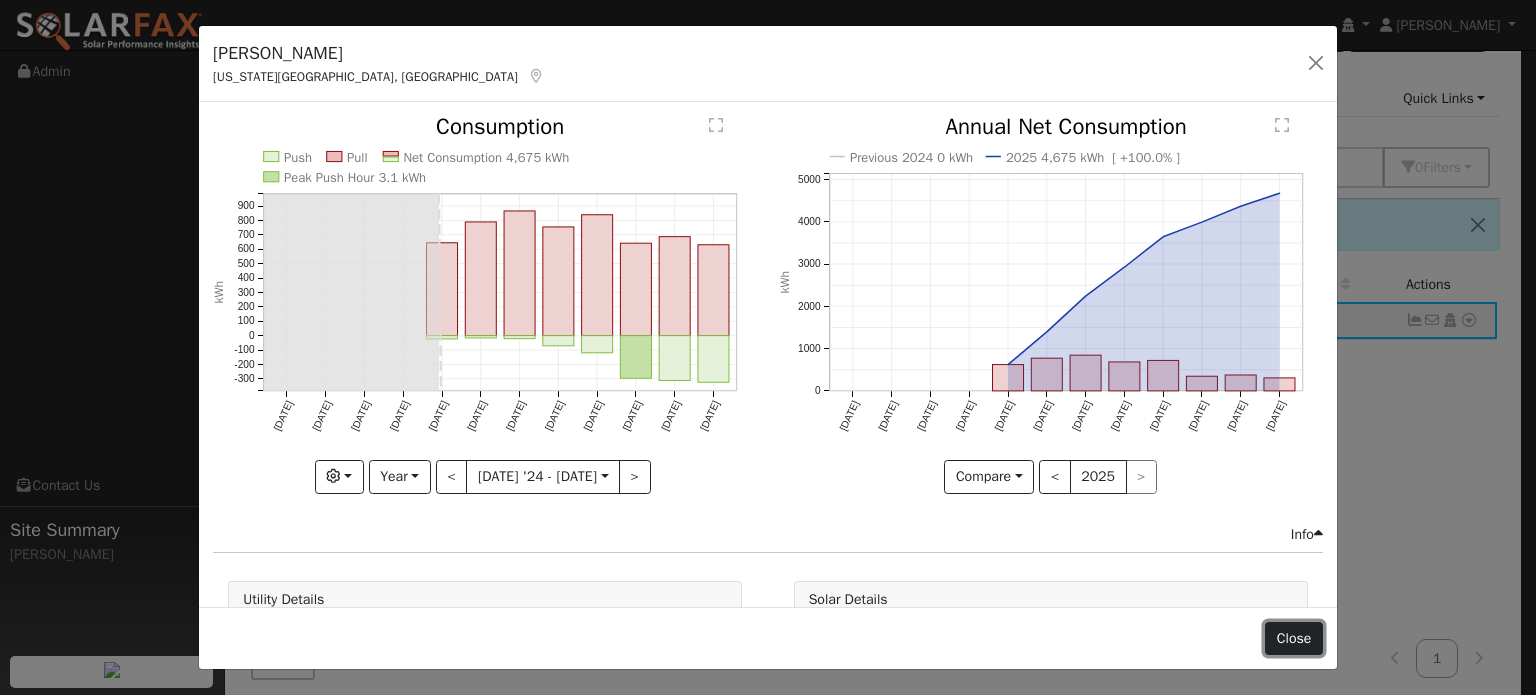 click on "Close" at bounding box center [1294, 639] 